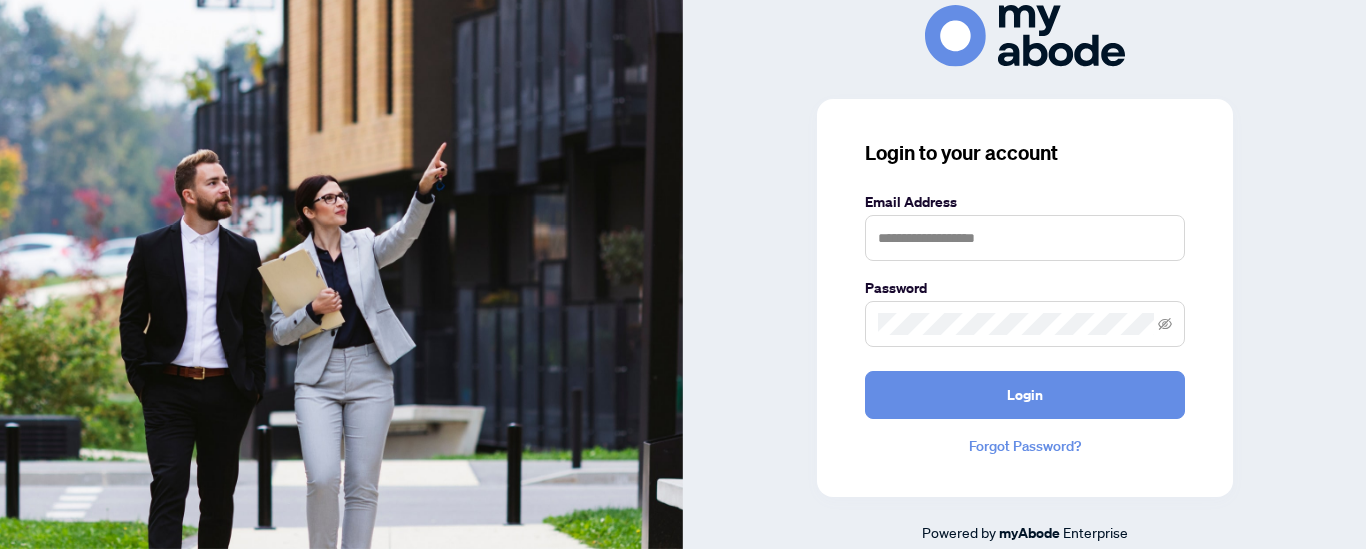 scroll, scrollTop: 0, scrollLeft: 0, axis: both 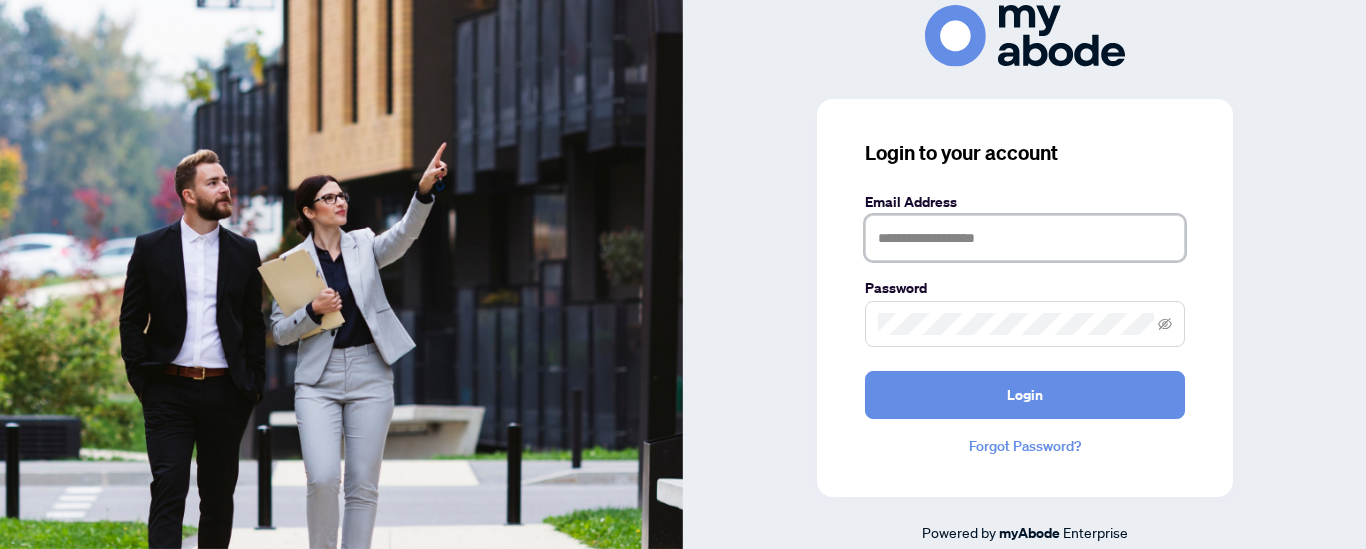 click at bounding box center (1025, 238) 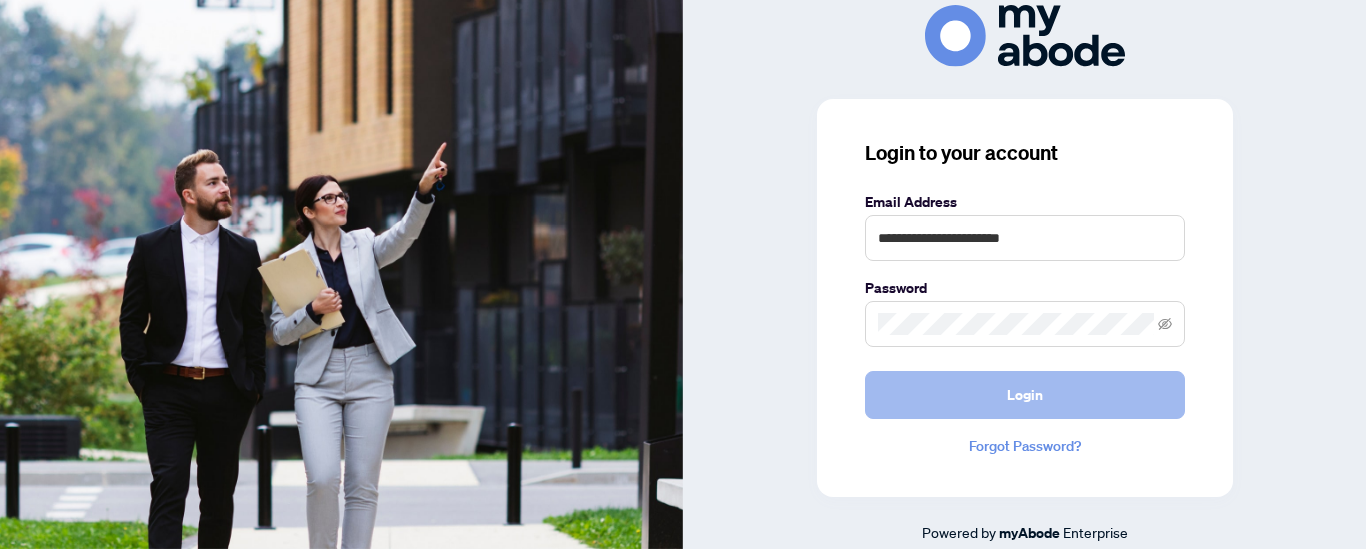 click on "Login" at bounding box center (1025, 395) 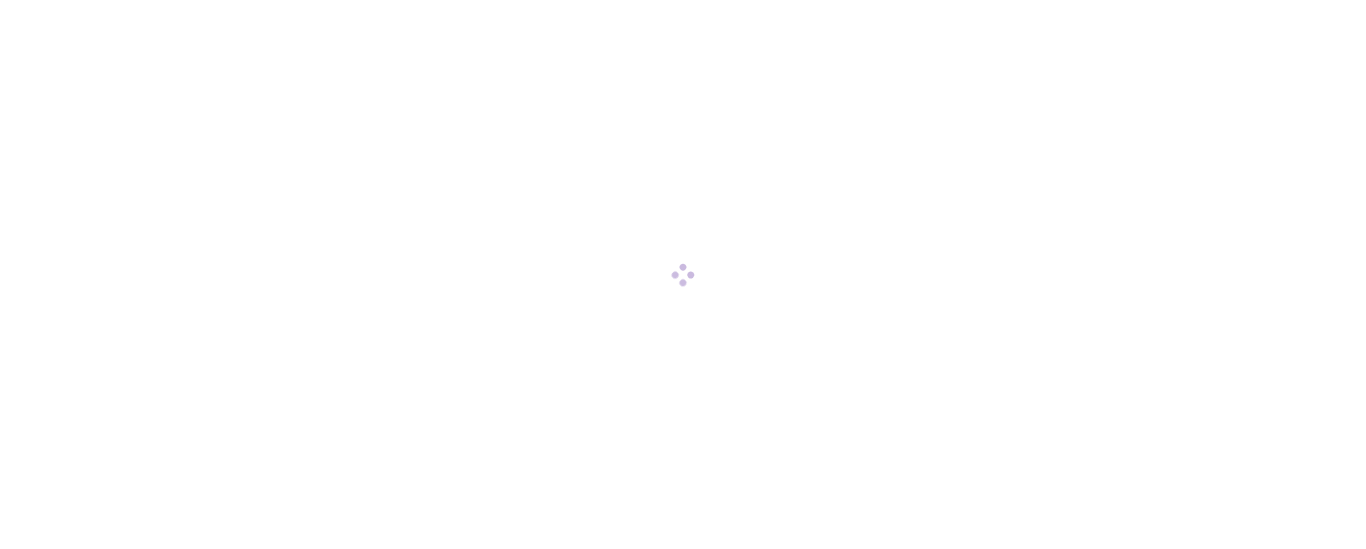 scroll, scrollTop: 0, scrollLeft: 0, axis: both 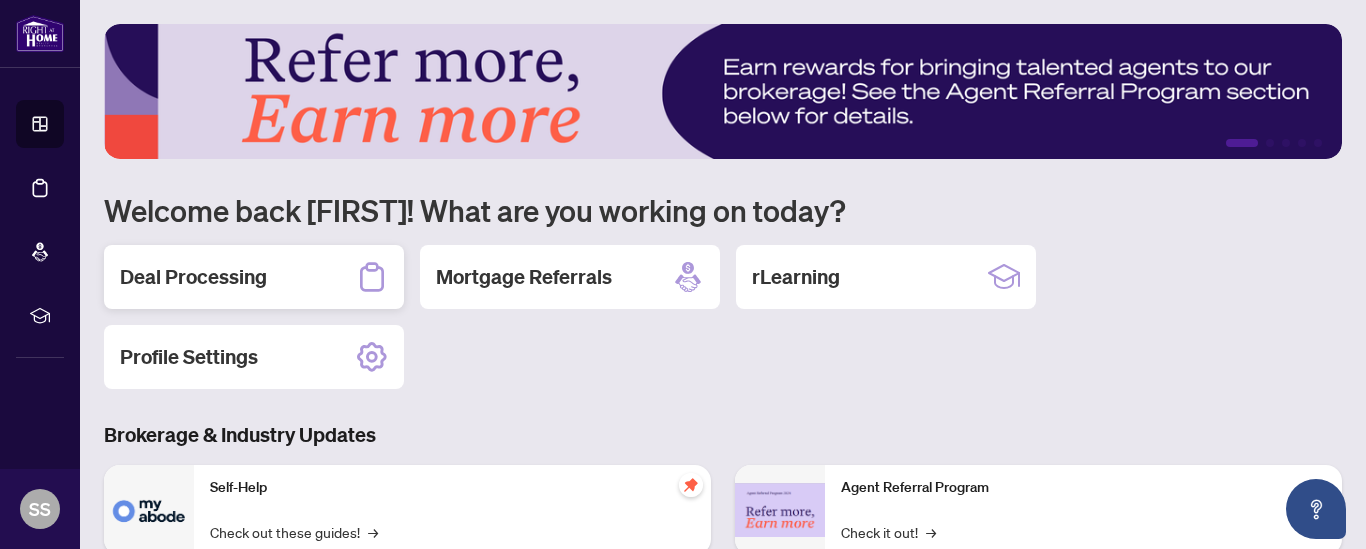 click on "Deal Processing" at bounding box center (193, 277) 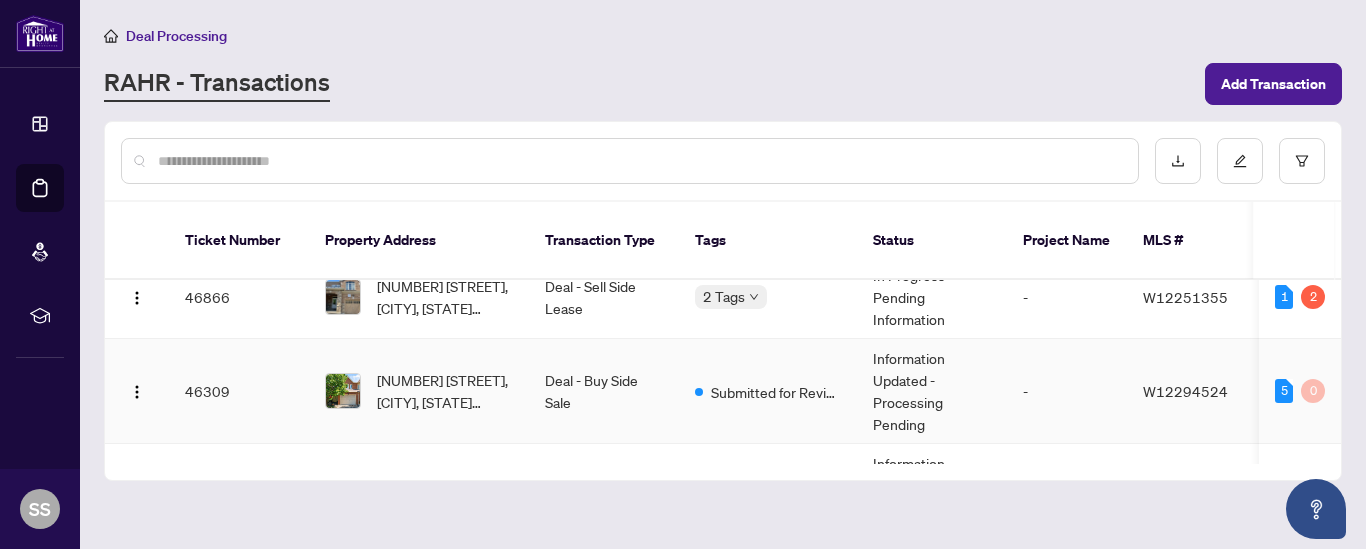 scroll, scrollTop: 0, scrollLeft: 0, axis: both 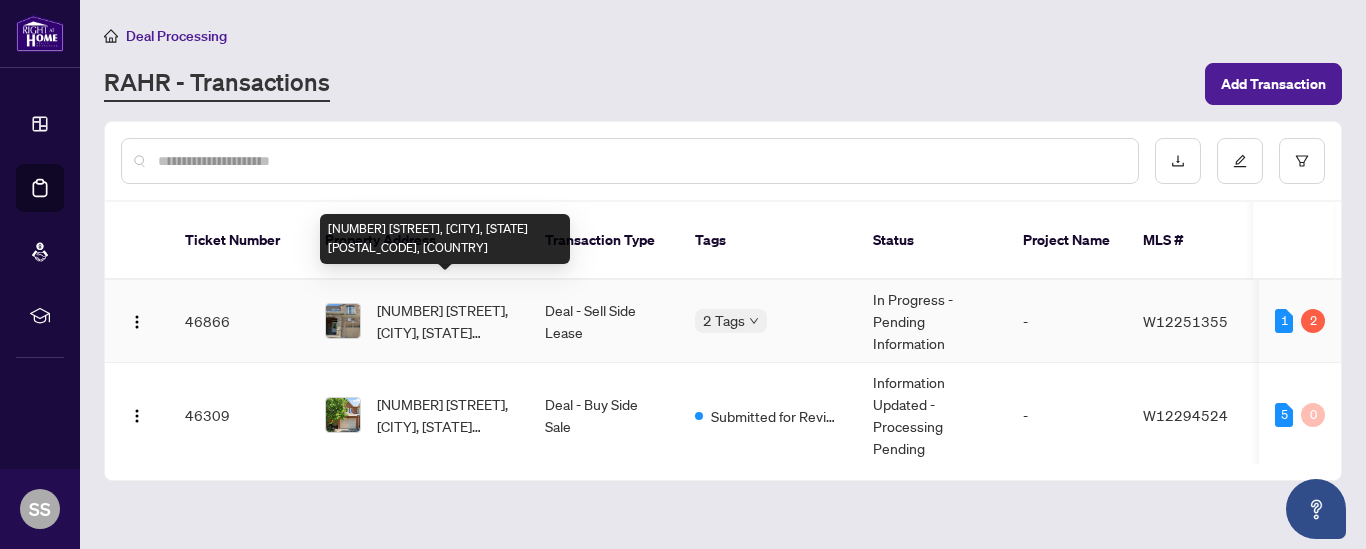 click on "[NUMBER] [STREET], [CITY], [STATE] [POSTAL_CODE], [COUNTRY]" at bounding box center (445, 321) 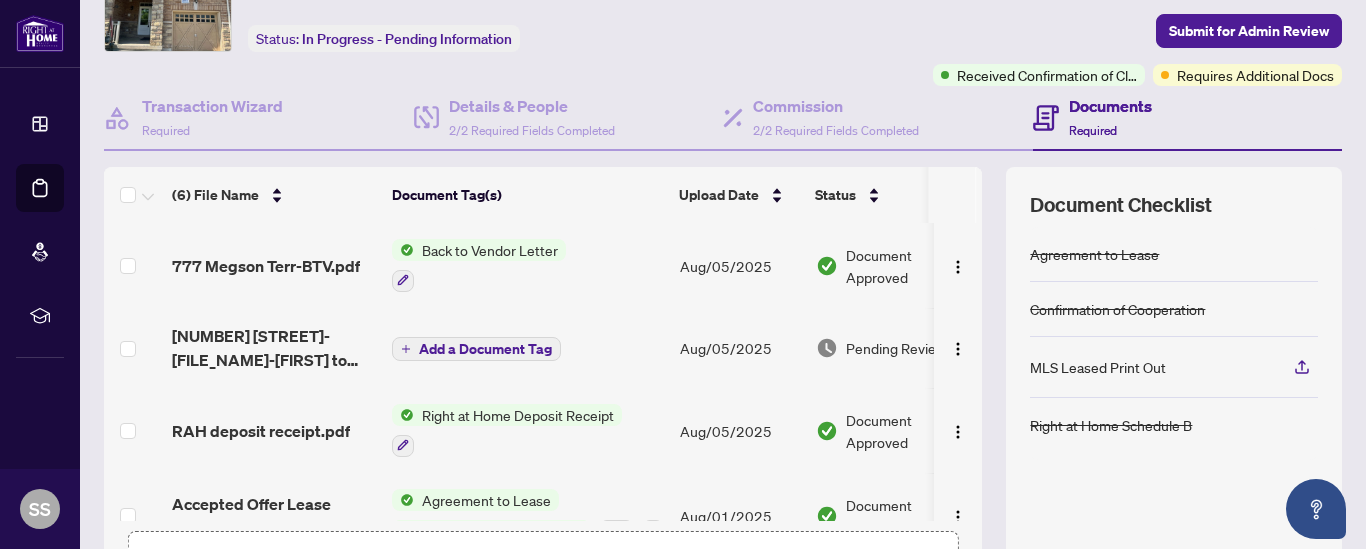 scroll, scrollTop: 90, scrollLeft: 0, axis: vertical 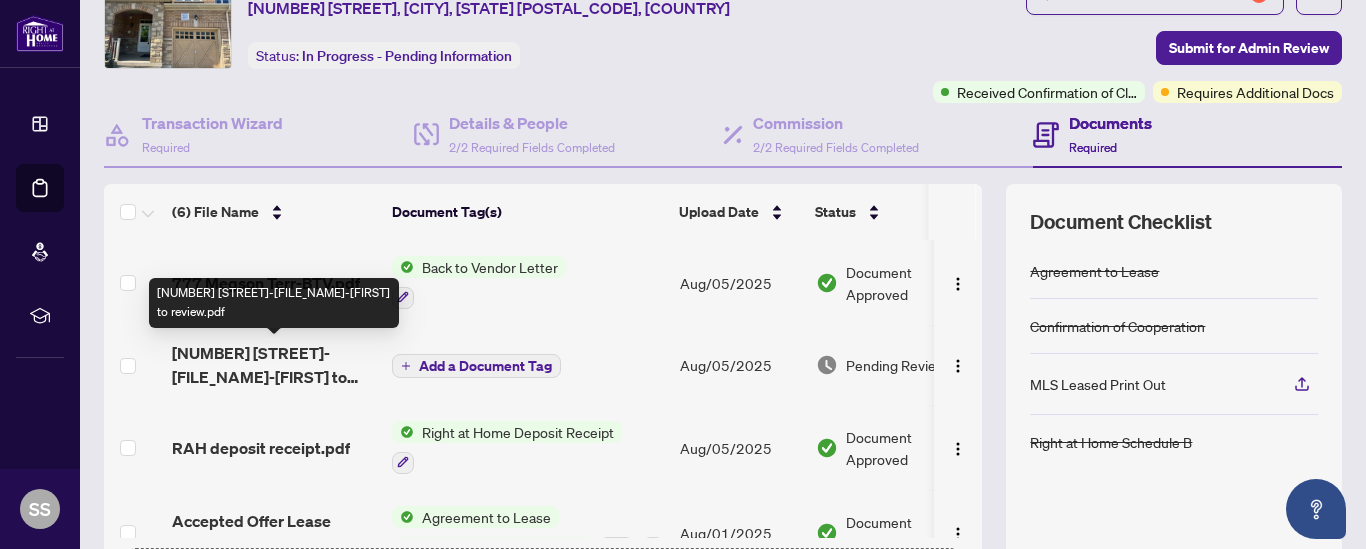 click on "[NUMBER] [STREET]-[FILE_NAME]-[FIRST] to review.pdf" at bounding box center [274, 365] 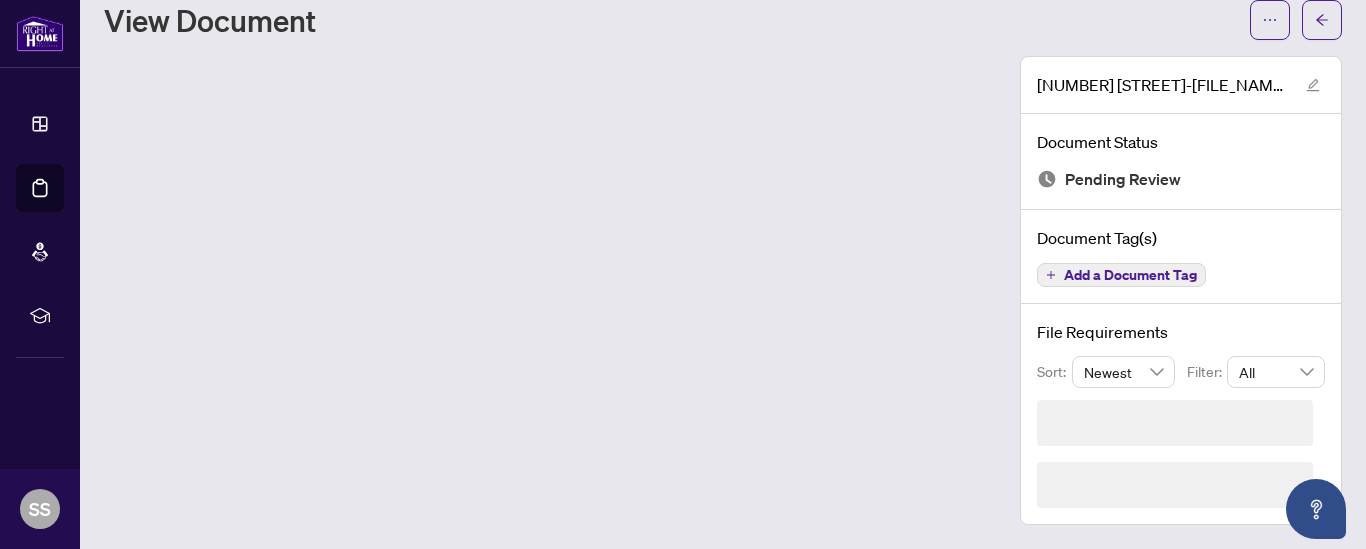 scroll, scrollTop: 0, scrollLeft: 0, axis: both 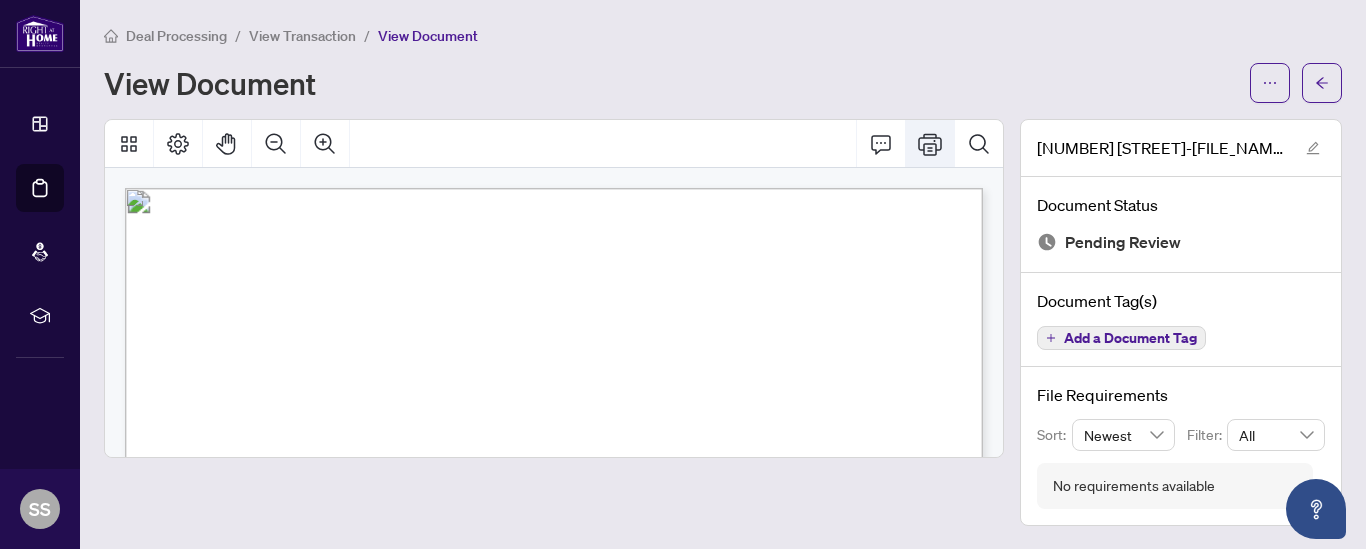 click 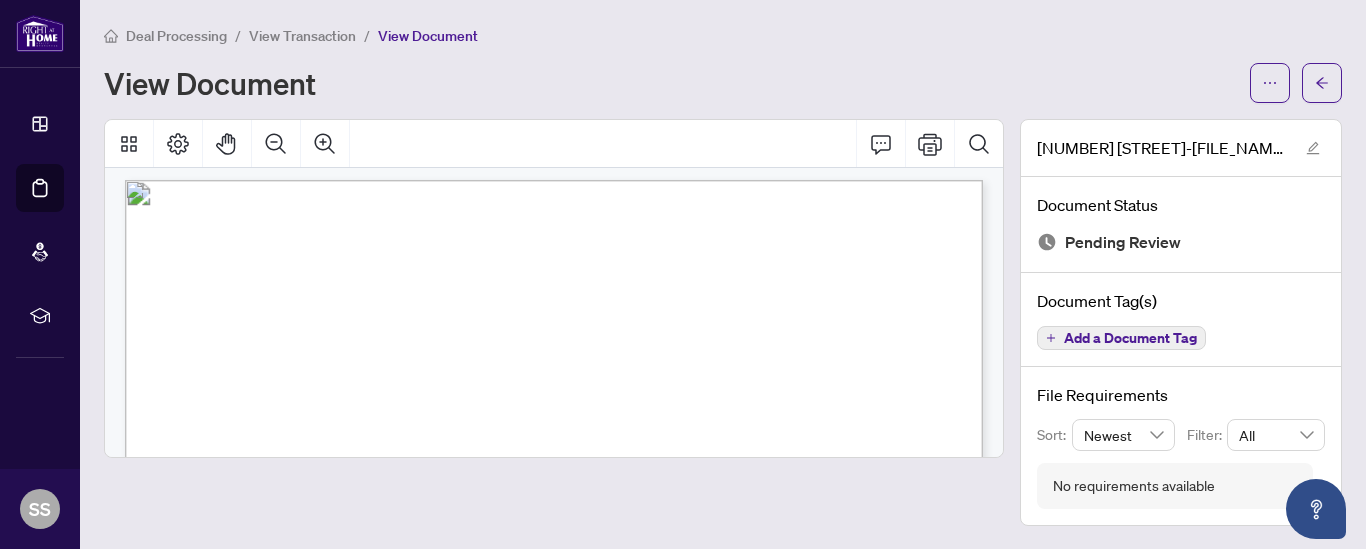 scroll, scrollTop: 0, scrollLeft: 1, axis: horizontal 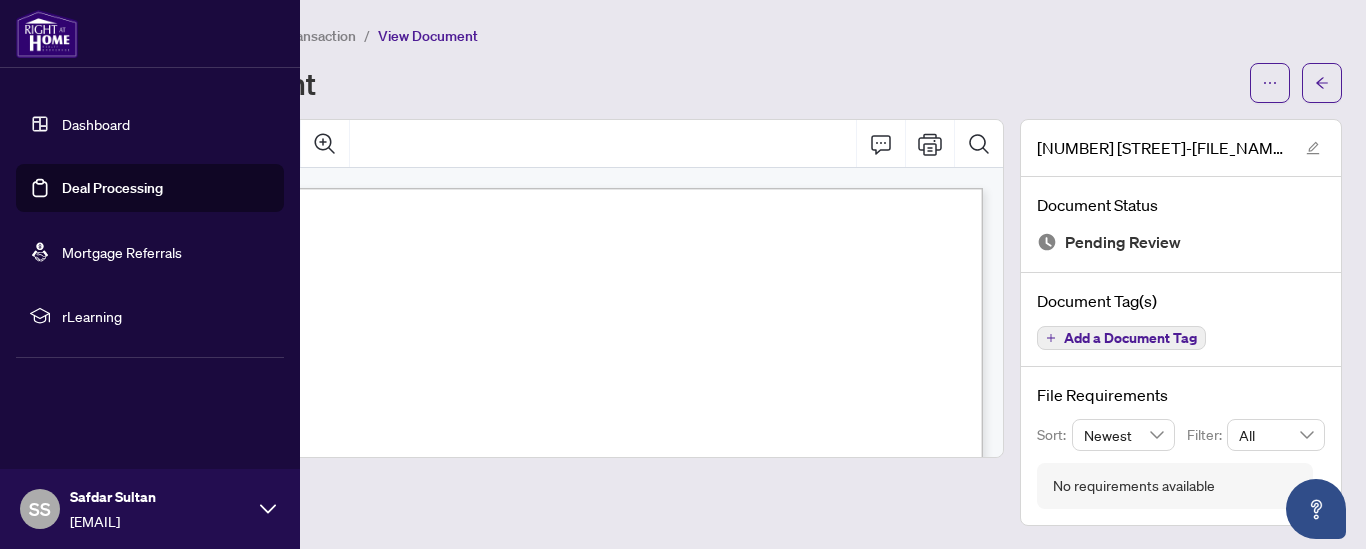 click on "Deal Processing" at bounding box center (112, 188) 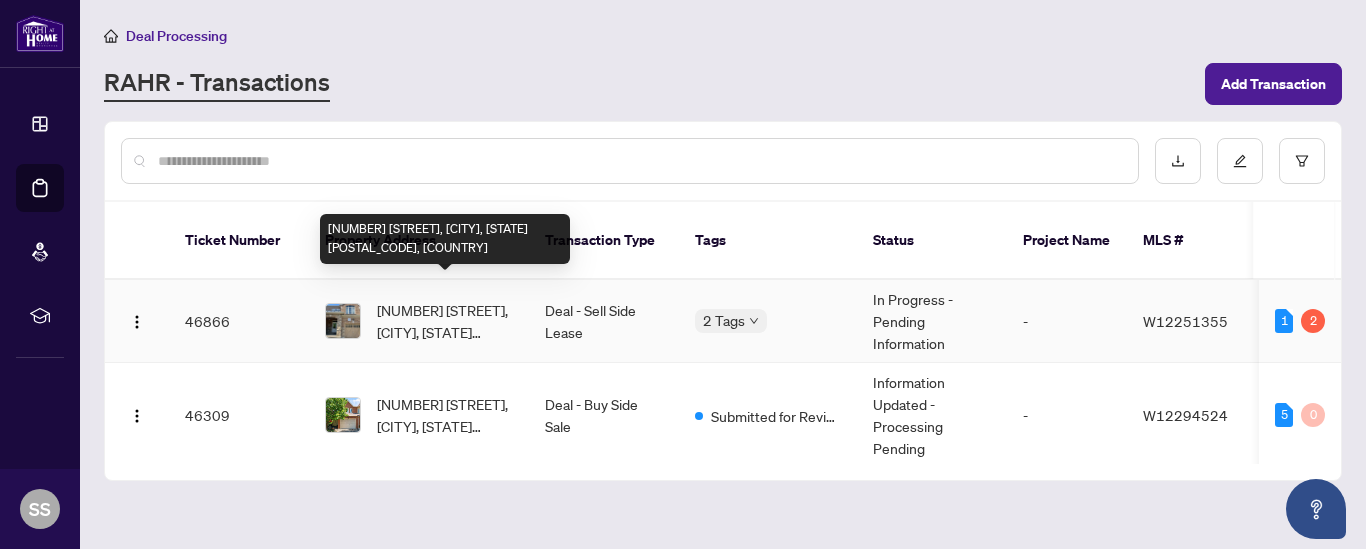 click on "[NUMBER] [STREET], [CITY], [STATE] [POSTAL_CODE], [COUNTRY]" at bounding box center (445, 321) 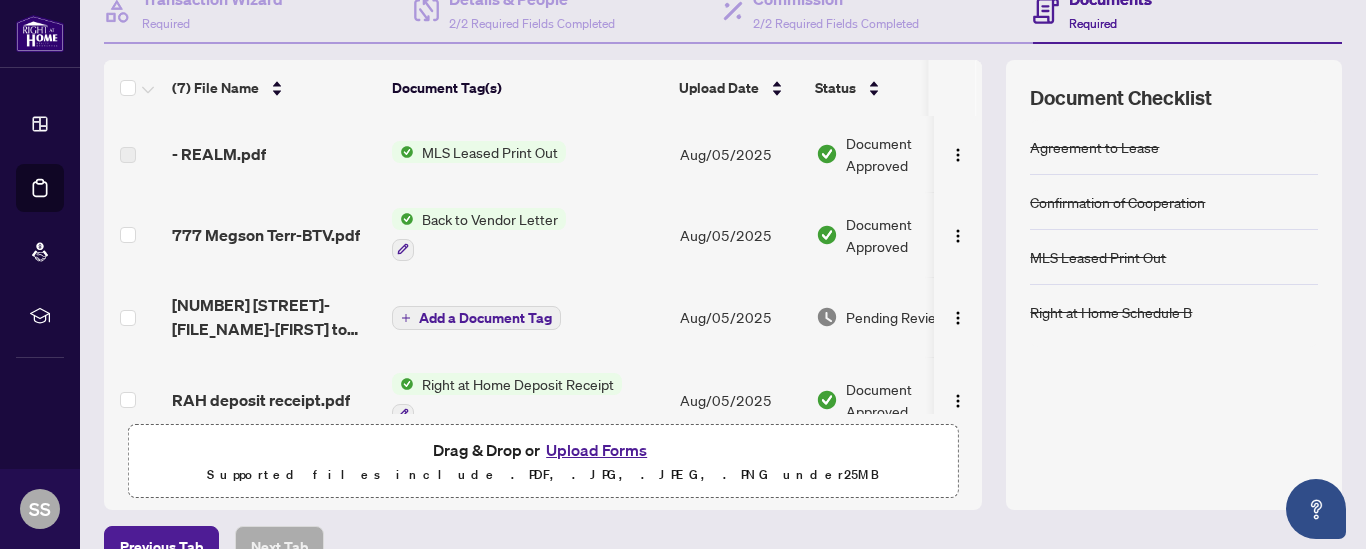 scroll, scrollTop: 218, scrollLeft: 0, axis: vertical 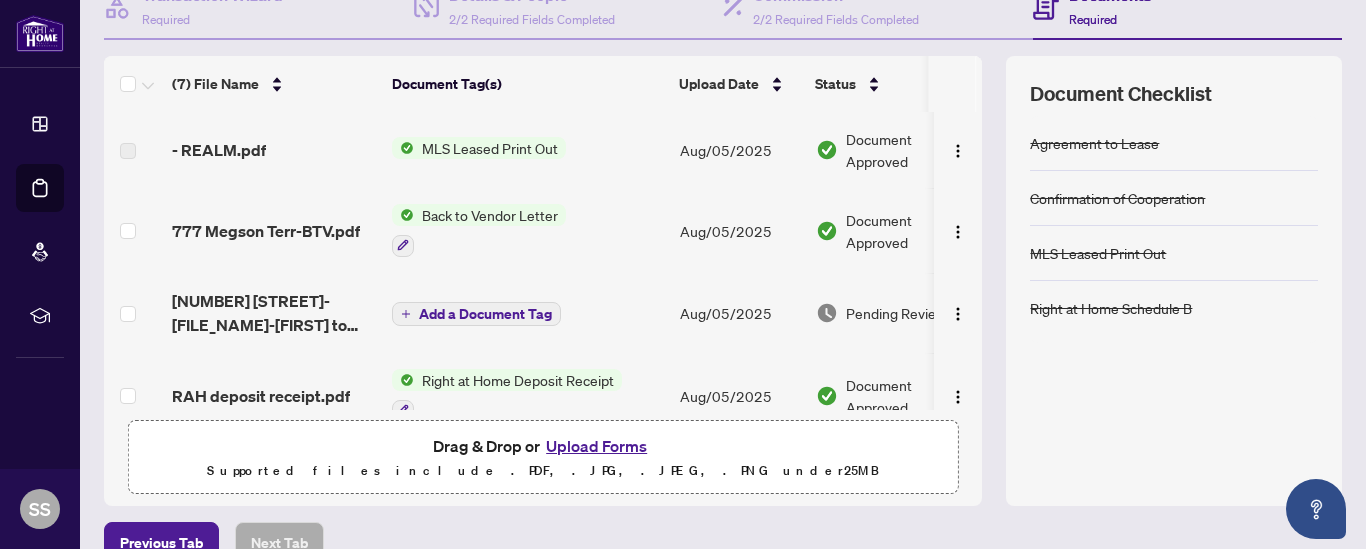 click on "Right at Home Deposit Receipt" at bounding box center [518, 380] 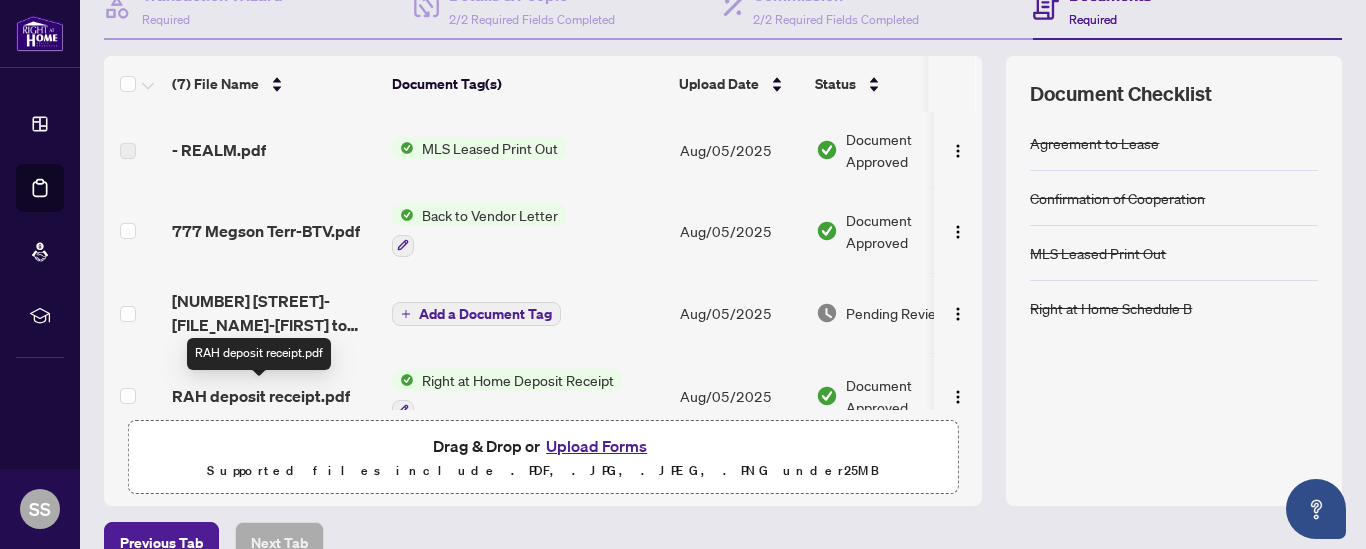 click on "RAH deposit receipt.pdf" at bounding box center (261, 396) 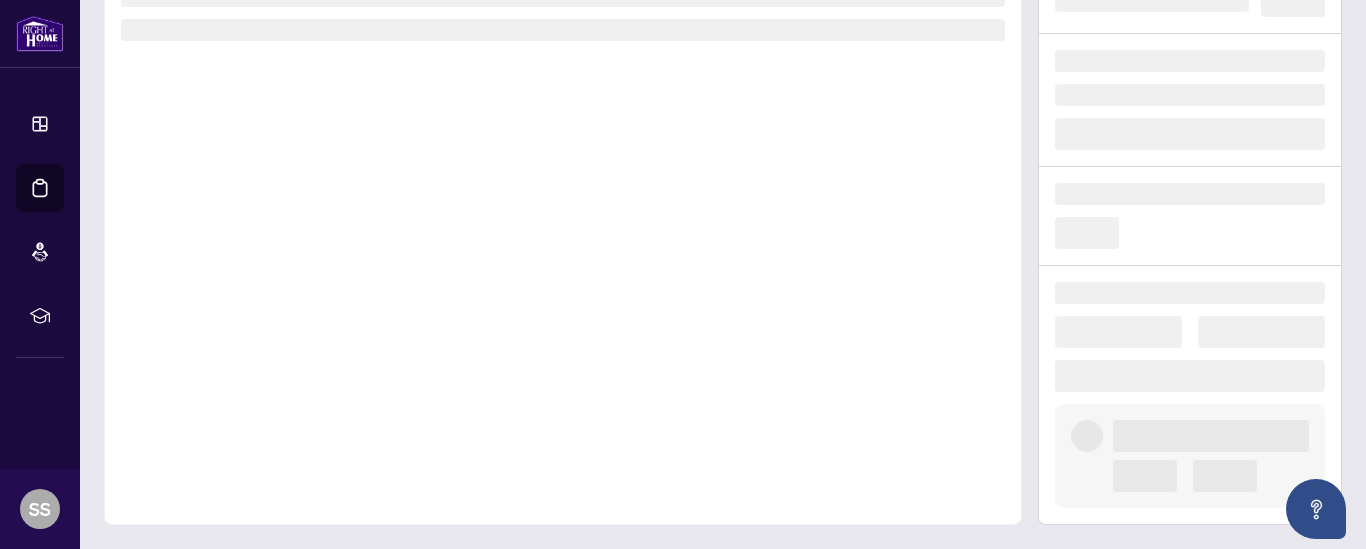 scroll, scrollTop: 0, scrollLeft: 0, axis: both 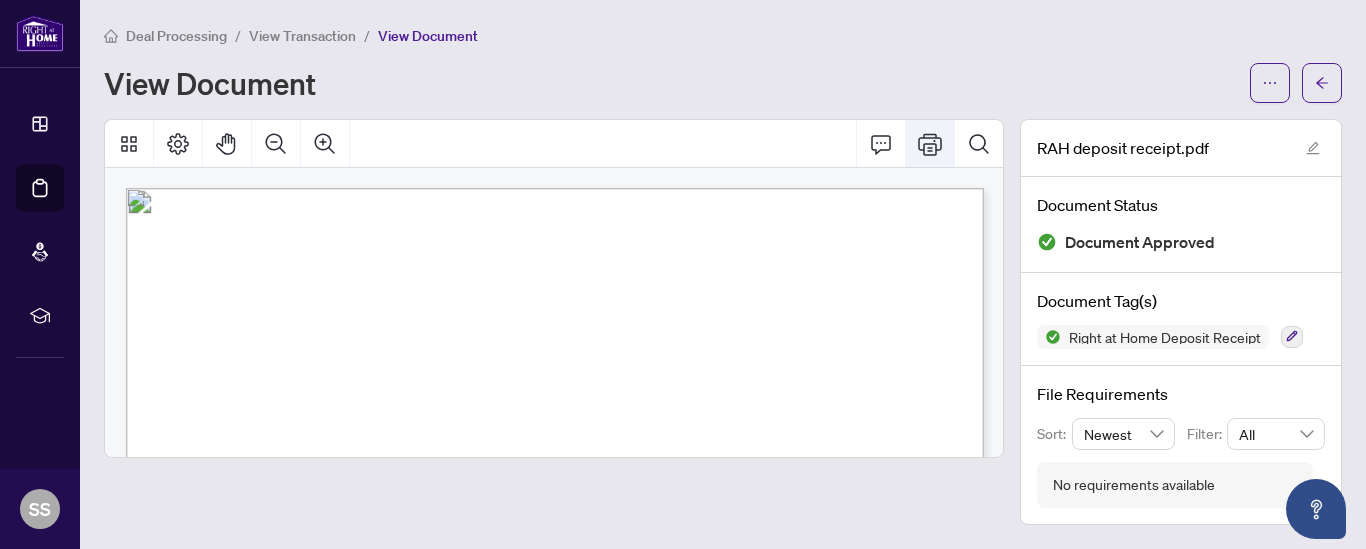 click 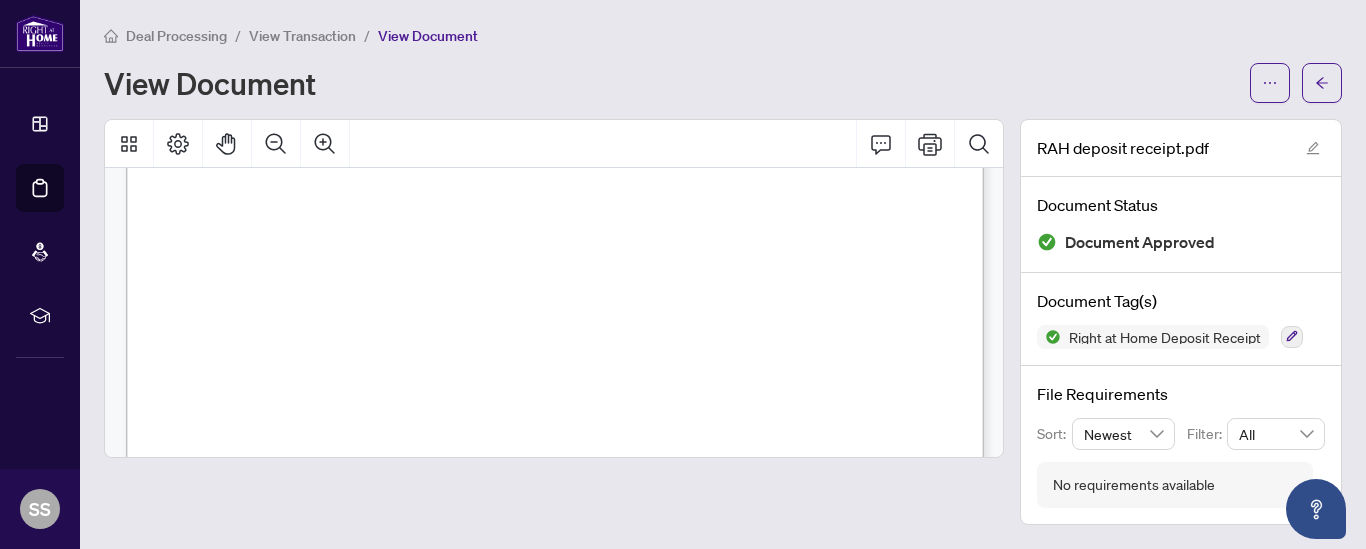 scroll, scrollTop: 0, scrollLeft: 0, axis: both 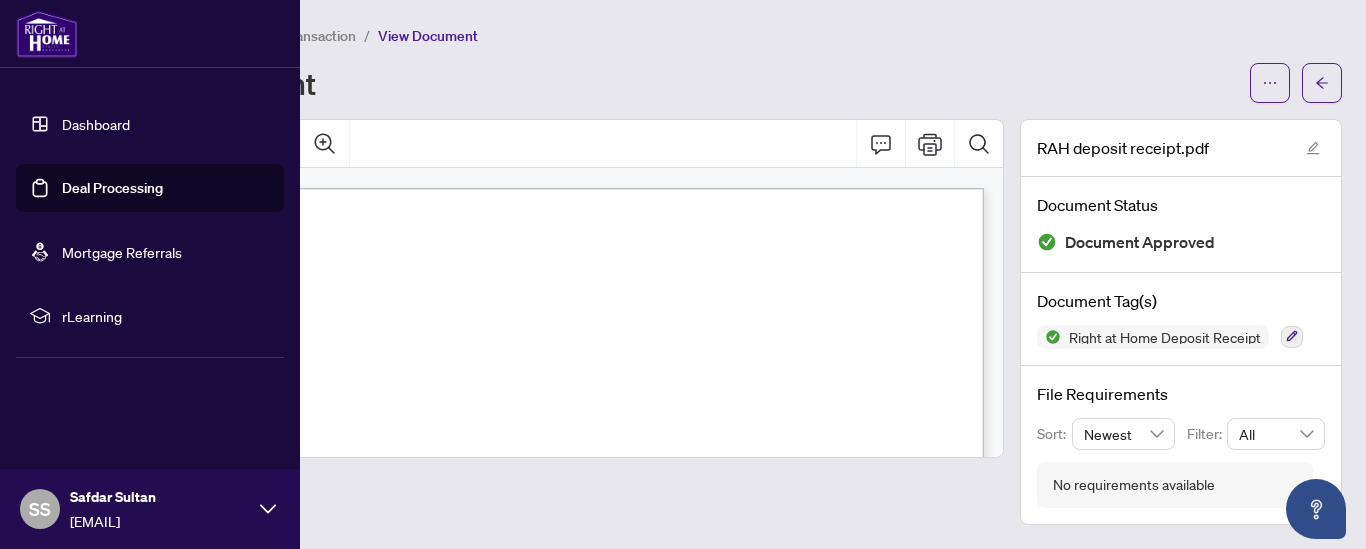 click on "Deal Processing" at bounding box center [112, 188] 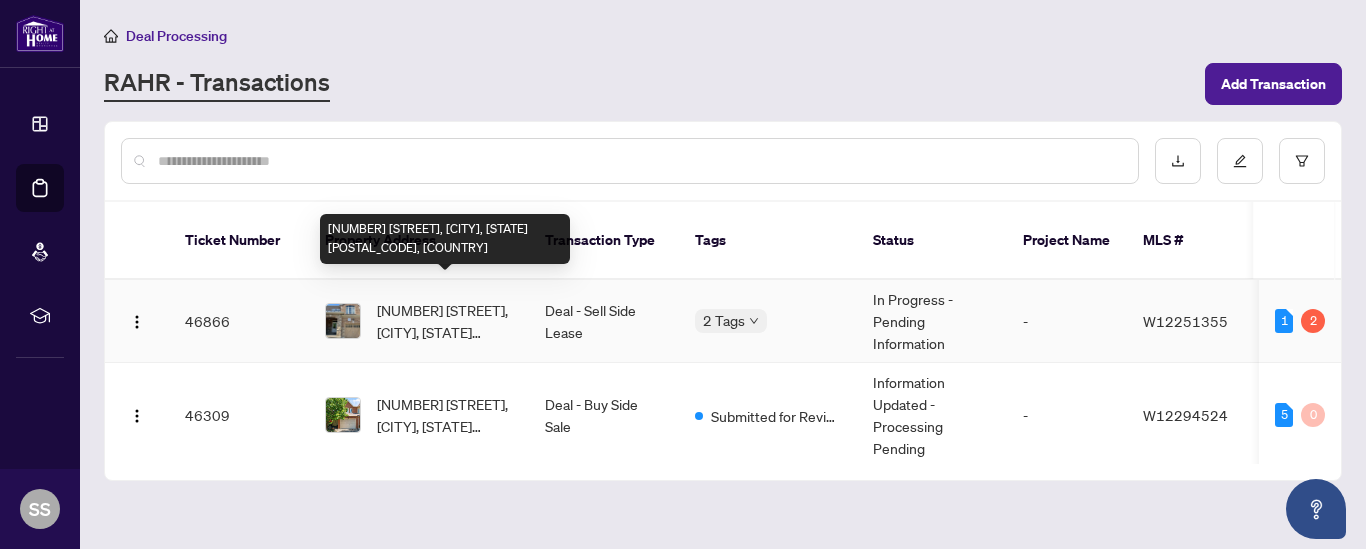 click on "[NUMBER] [STREET], [CITY], [STATE] [POSTAL_CODE], [COUNTRY]" at bounding box center (445, 321) 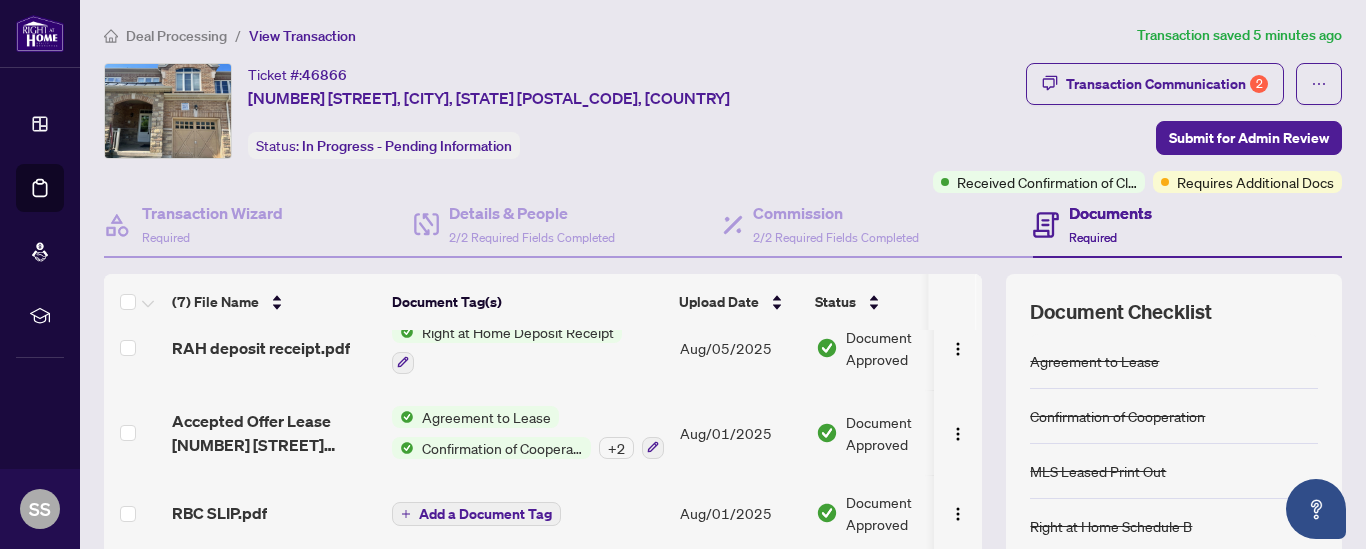 scroll, scrollTop: 271, scrollLeft: 0, axis: vertical 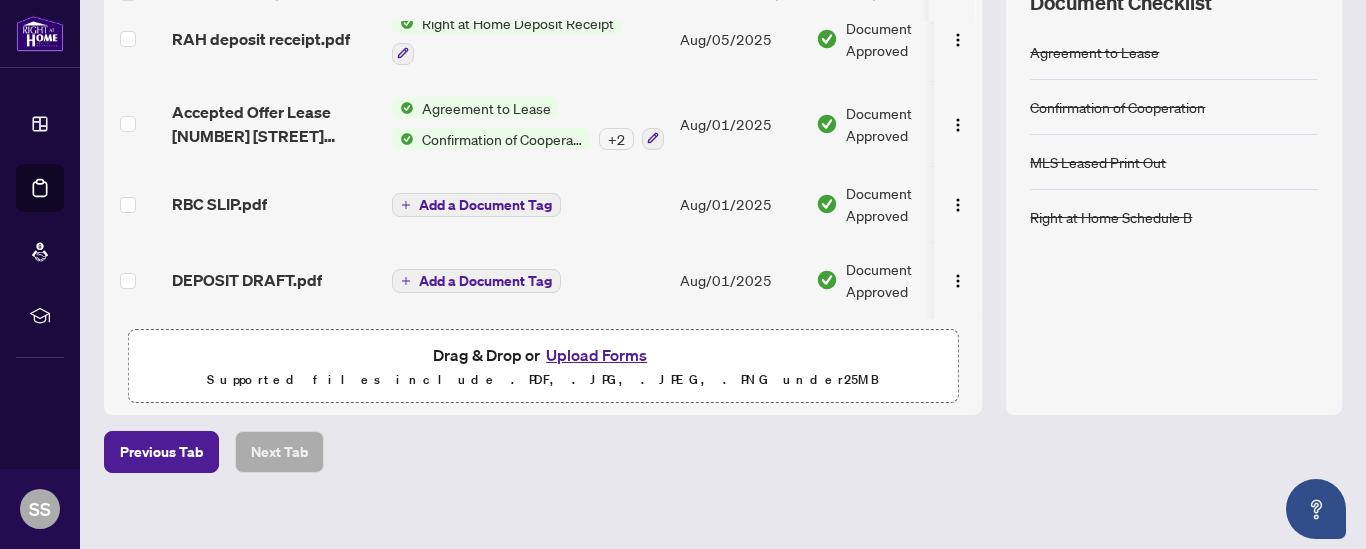 click on "Upload Forms" at bounding box center (596, 355) 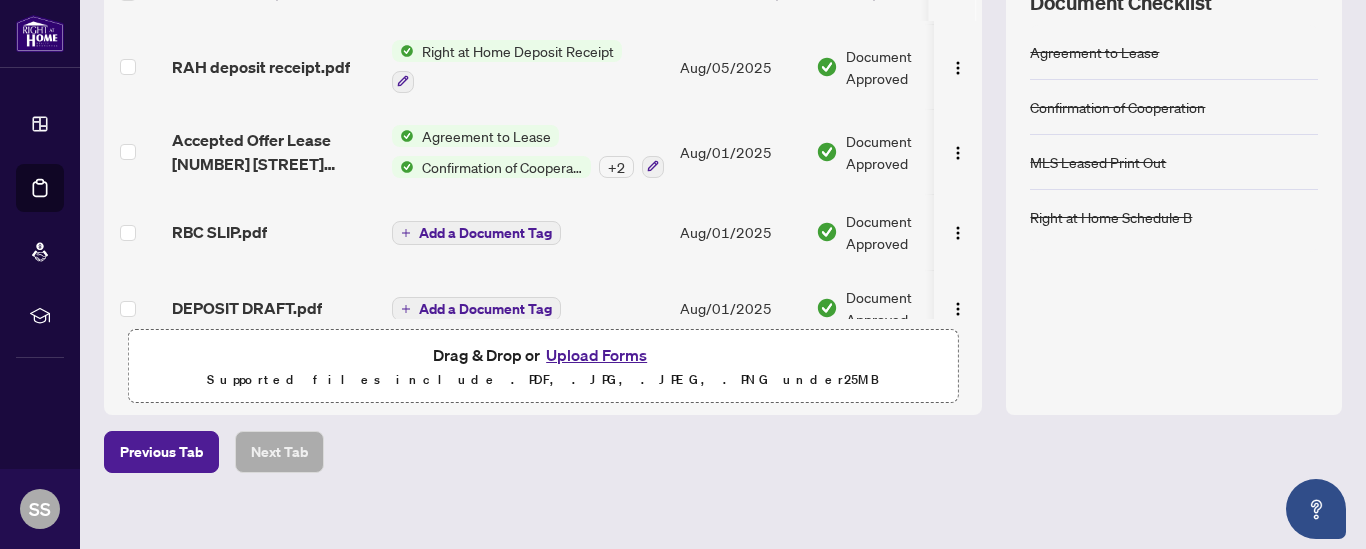 scroll, scrollTop: 415, scrollLeft: 0, axis: vertical 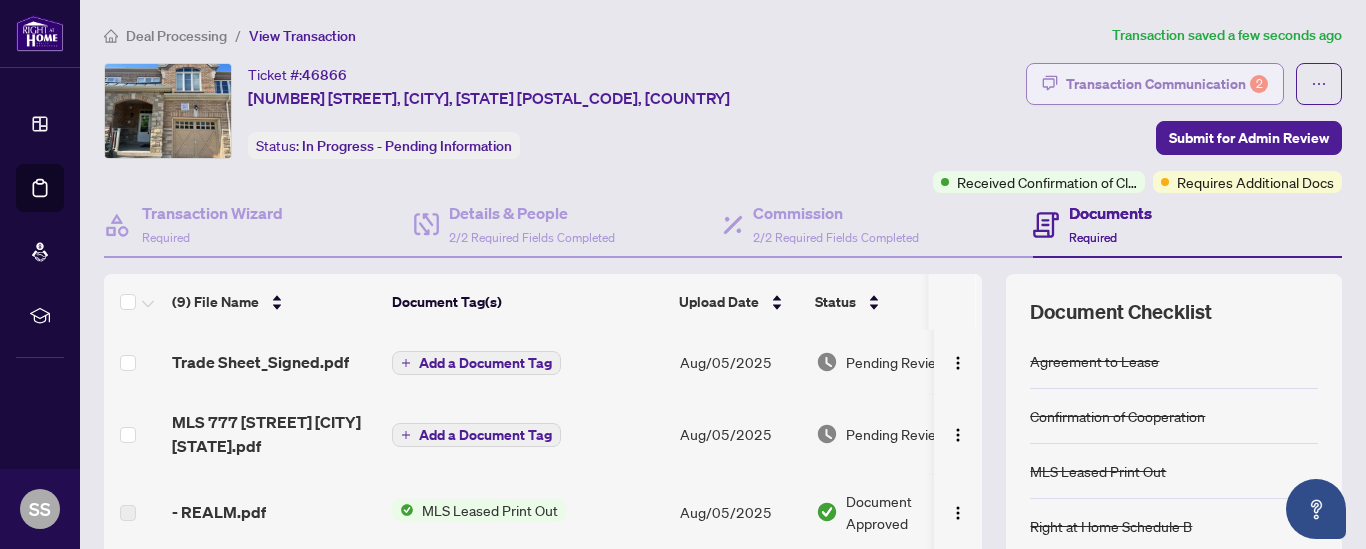 click on "Transaction Communication 2" at bounding box center [1167, 84] 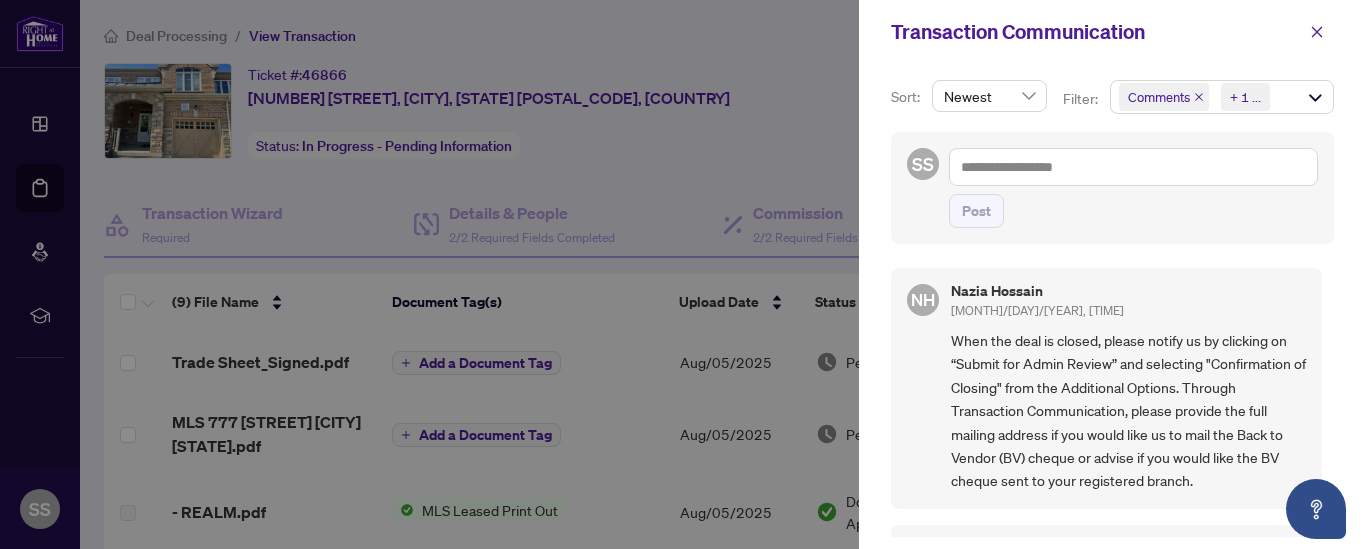 scroll, scrollTop: 4, scrollLeft: 0, axis: vertical 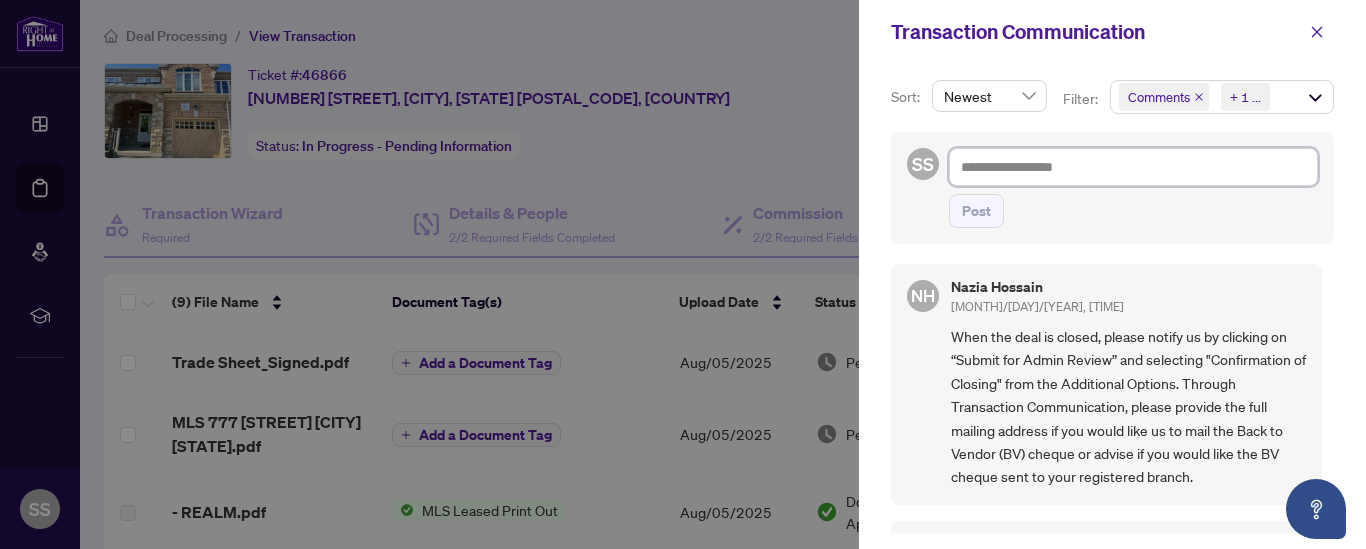 click at bounding box center [1133, 167] 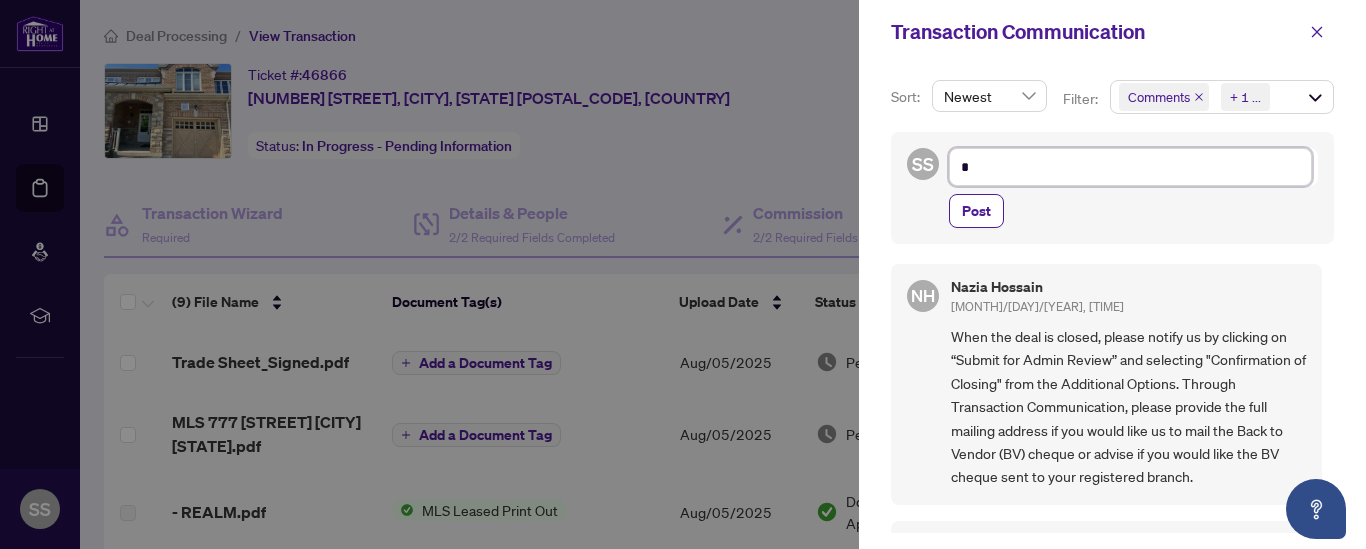 type on "**" 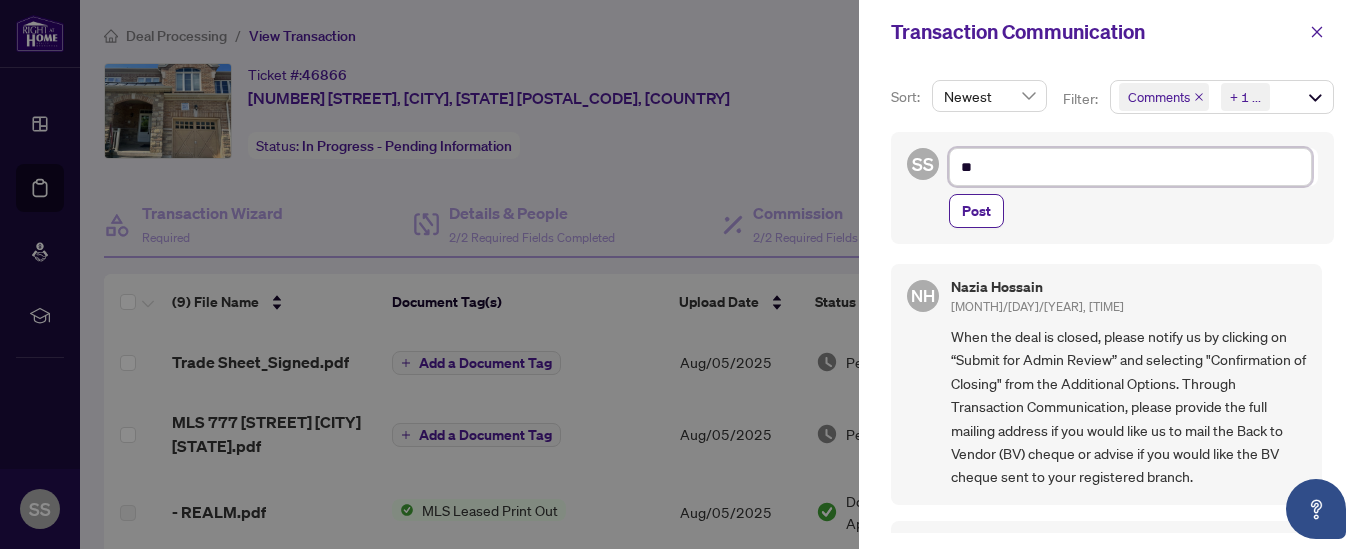 type on "***" 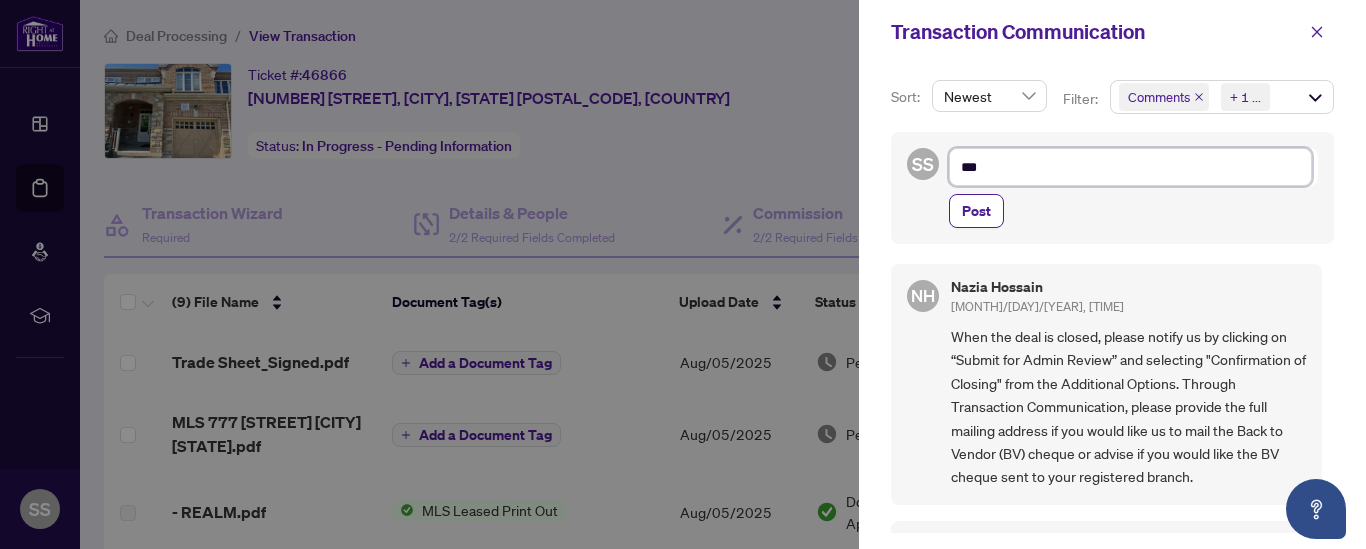 type on "****" 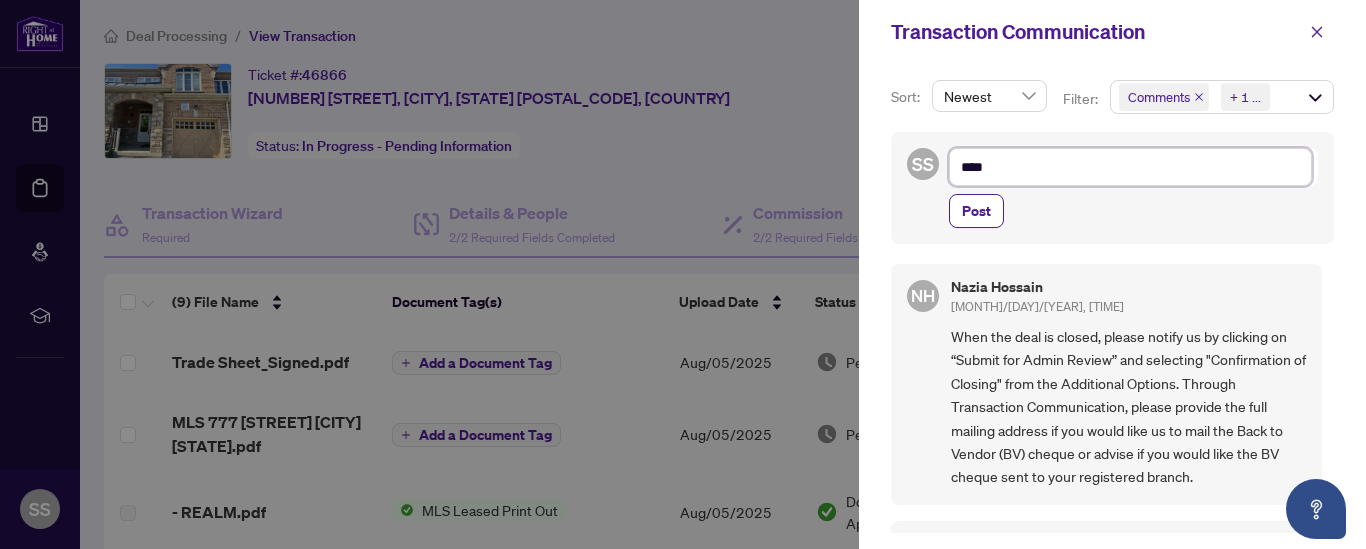 type on "*****" 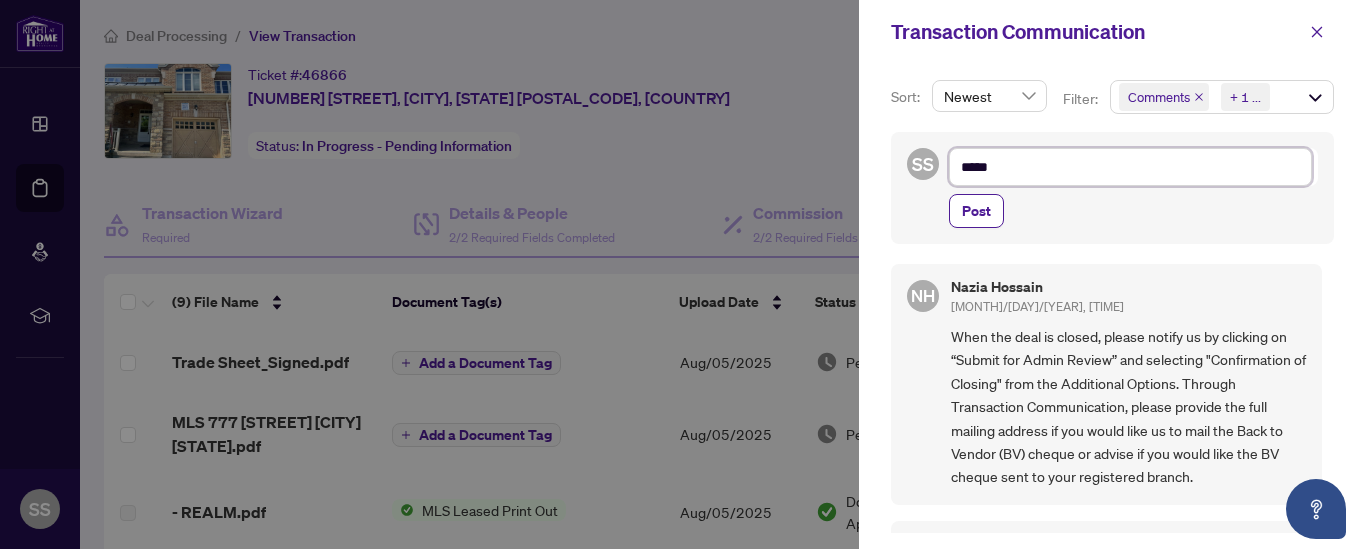 type on "******" 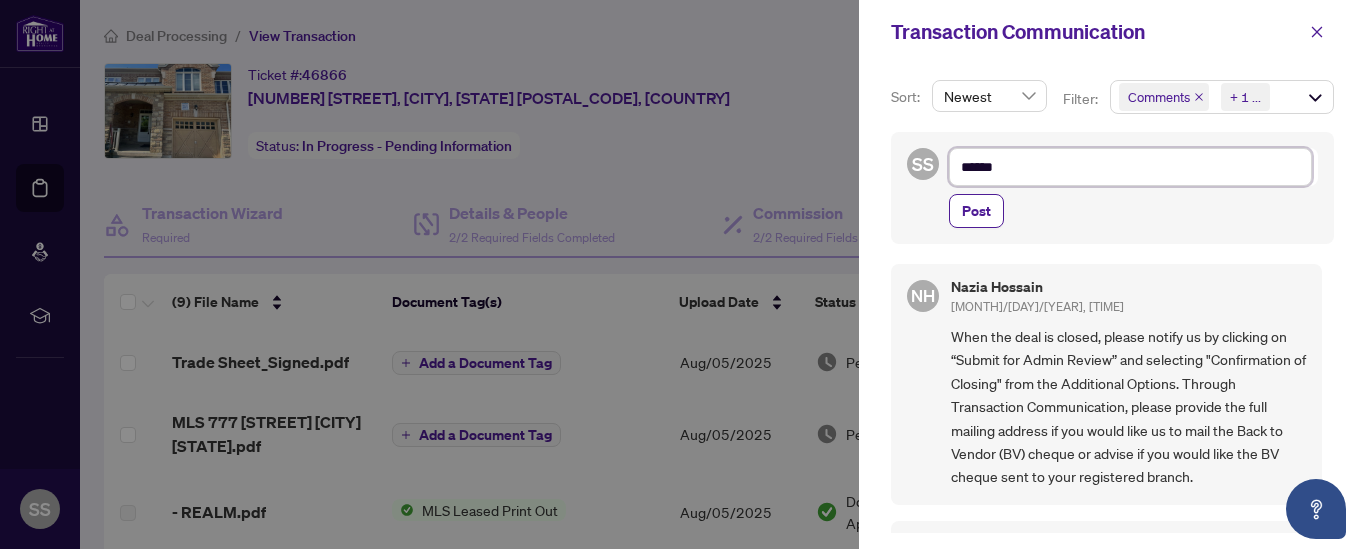 type on "*******" 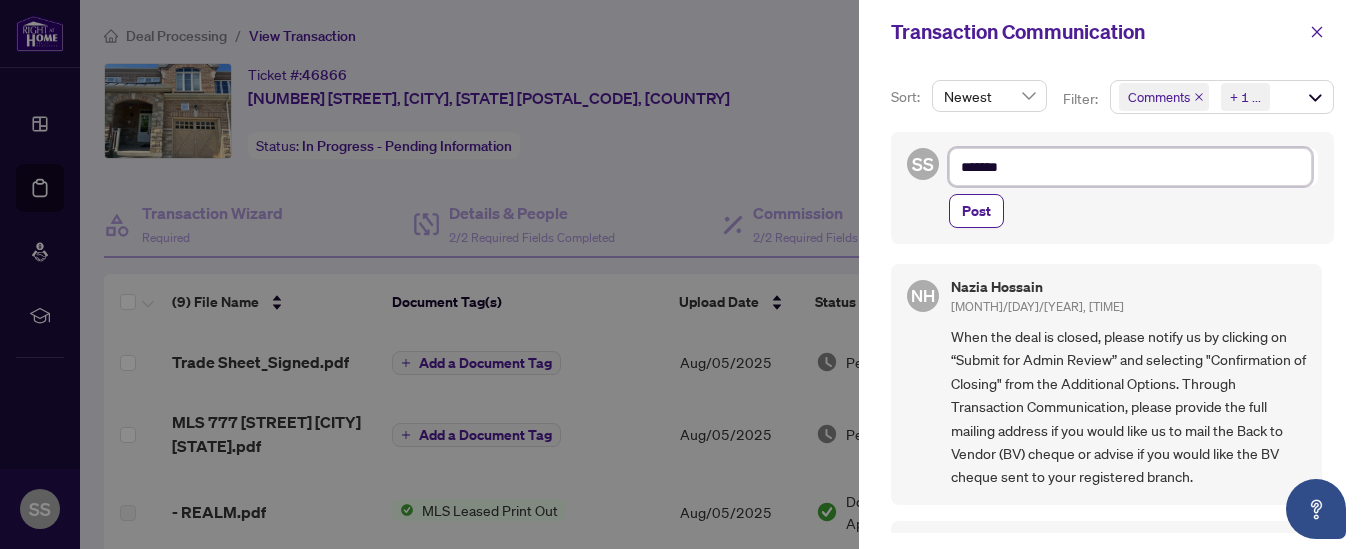 type on "********" 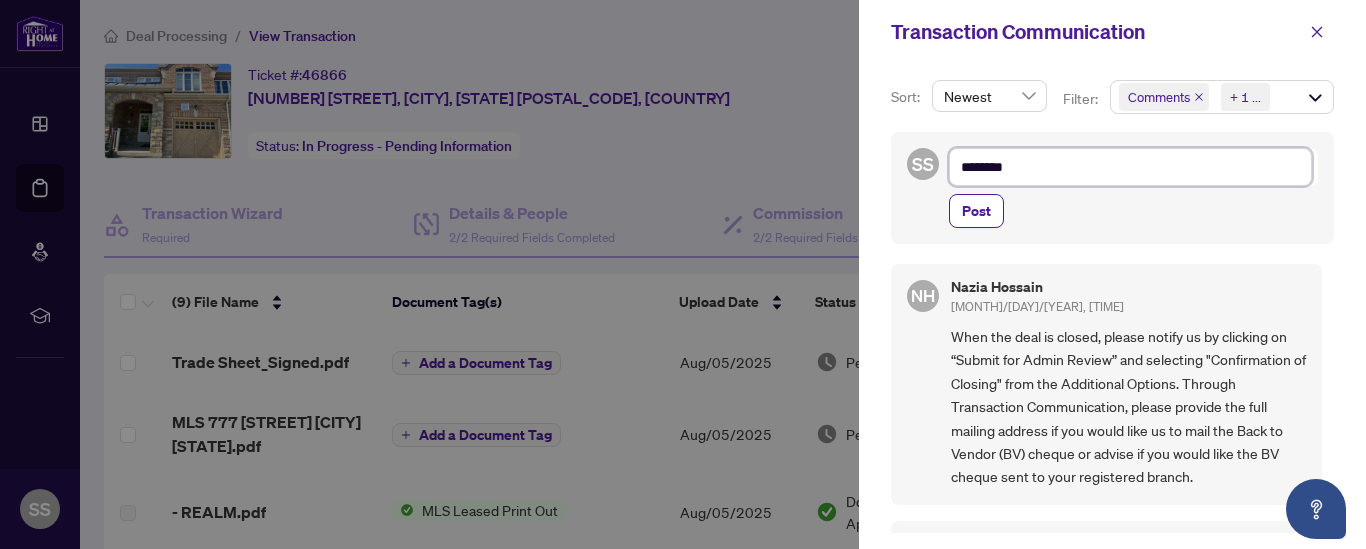type on "********" 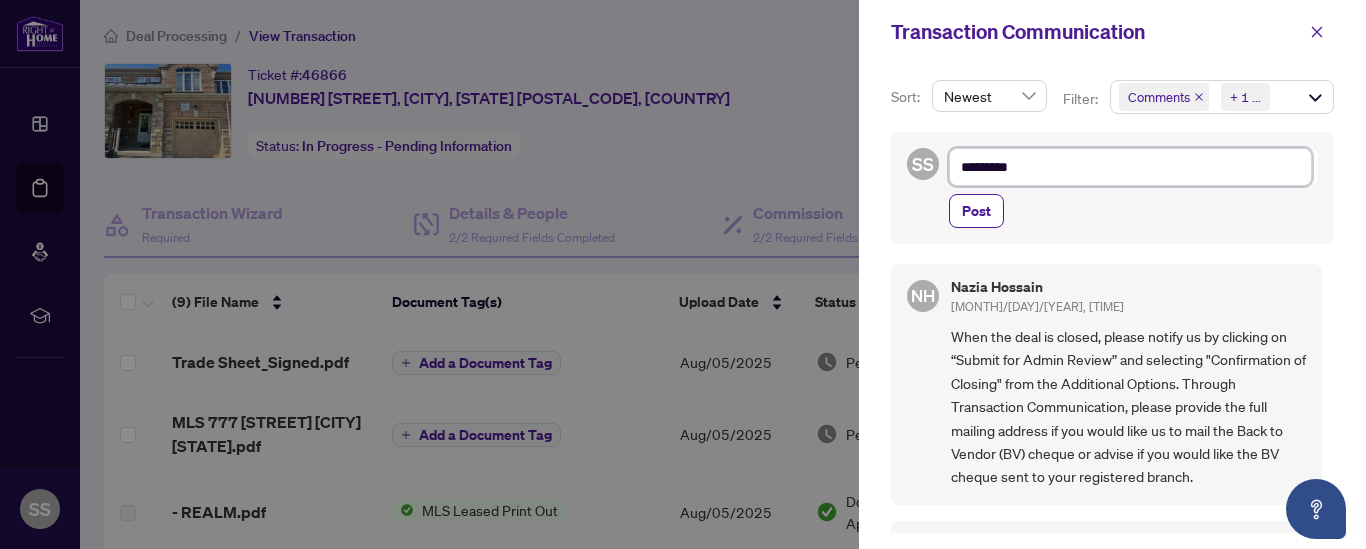 type on "**********" 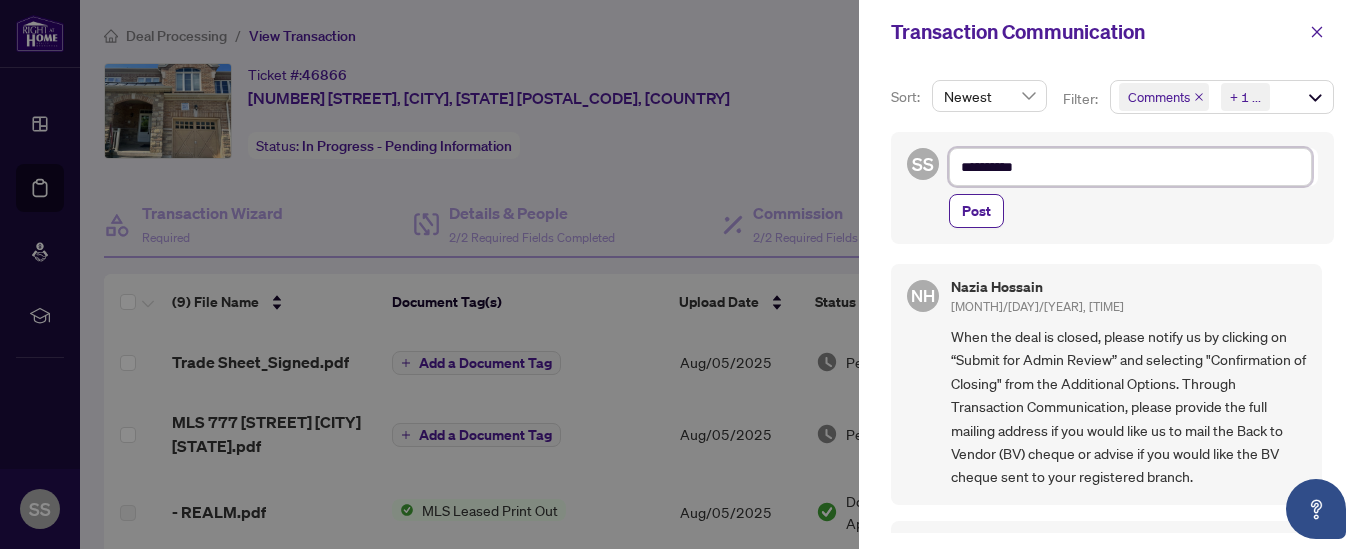 type on "**********" 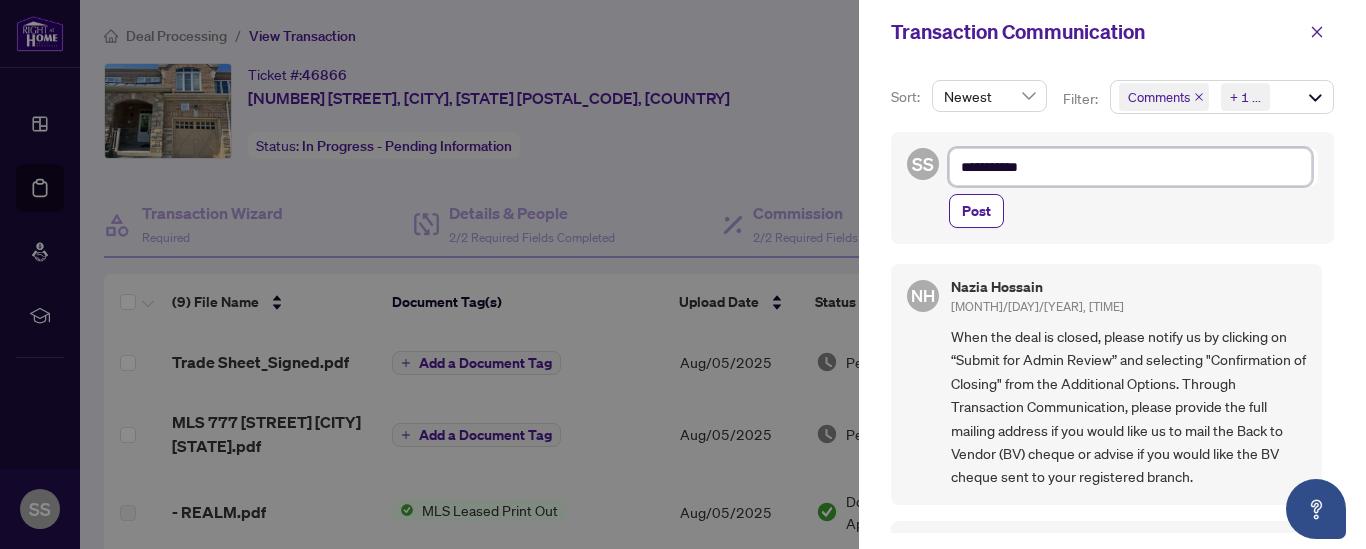 type on "**********" 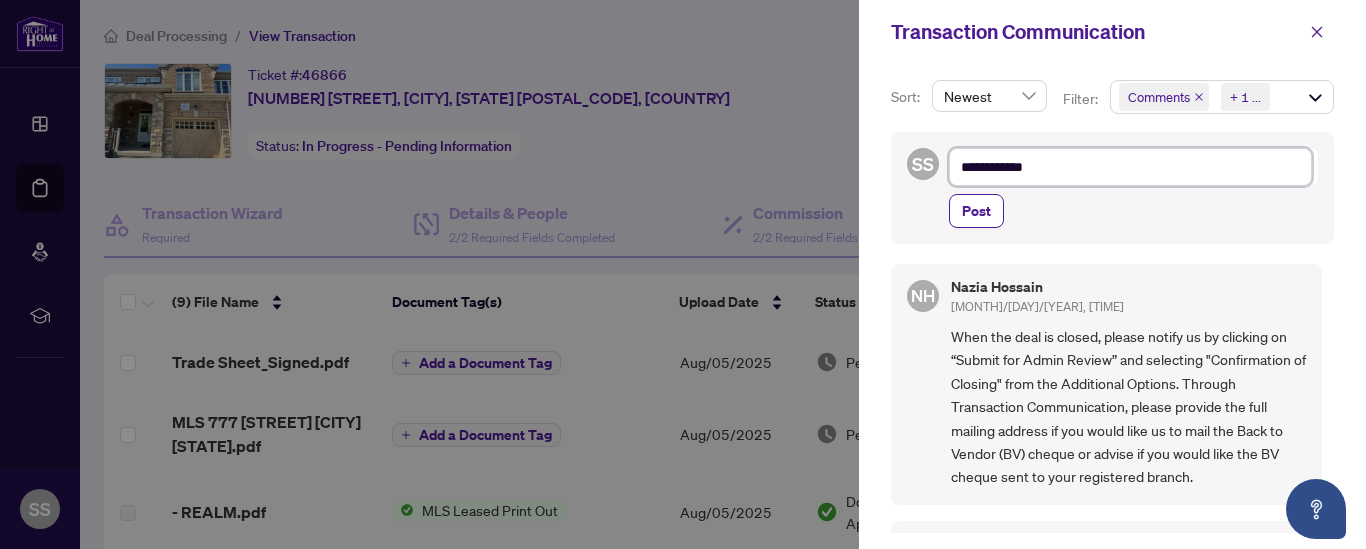 type on "**********" 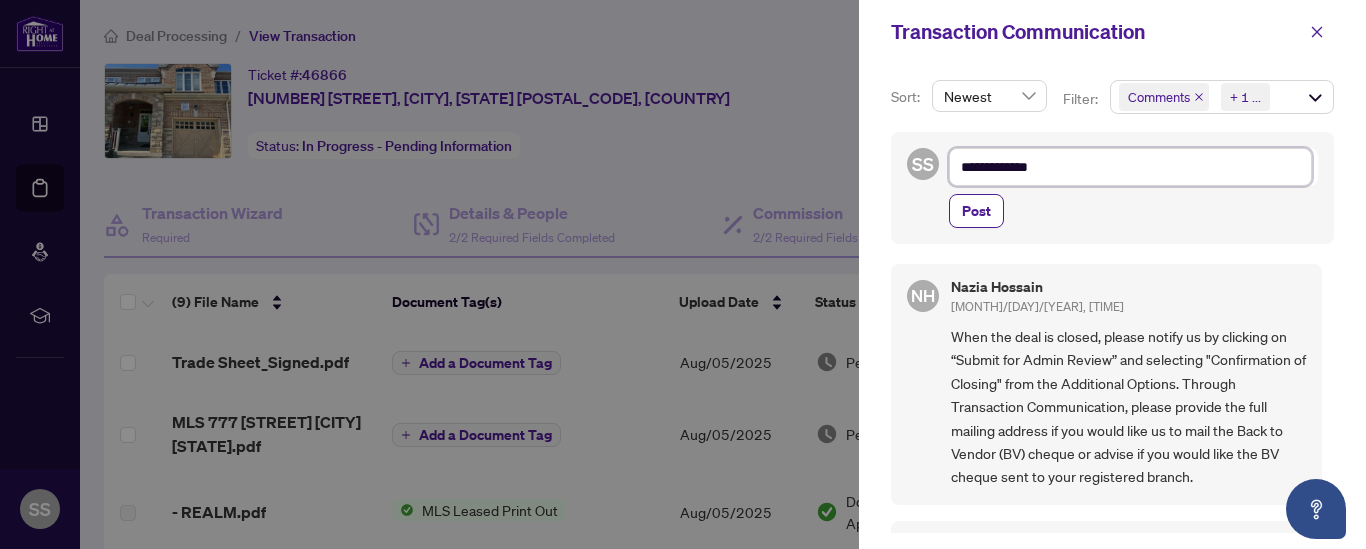 type on "**********" 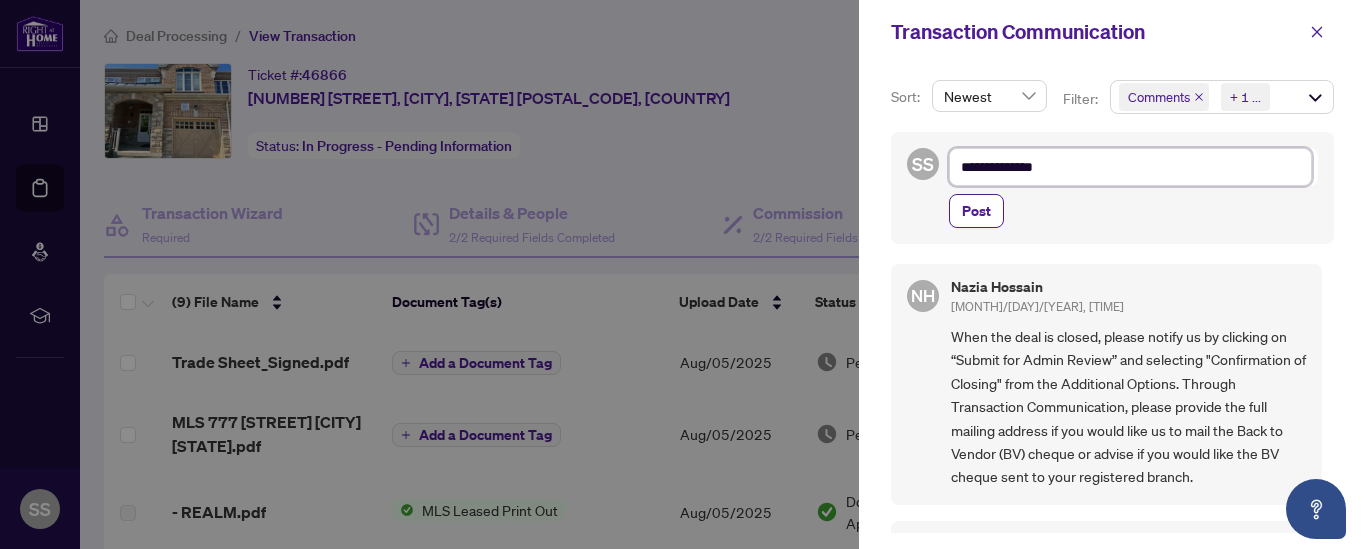 type on "**********" 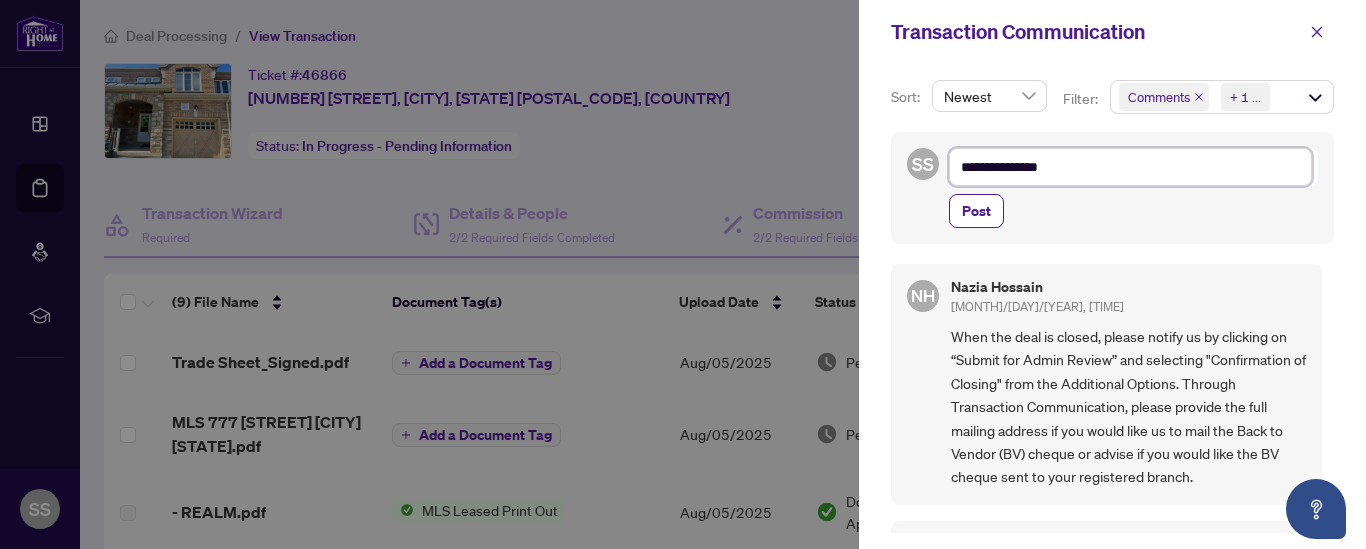 type on "**********" 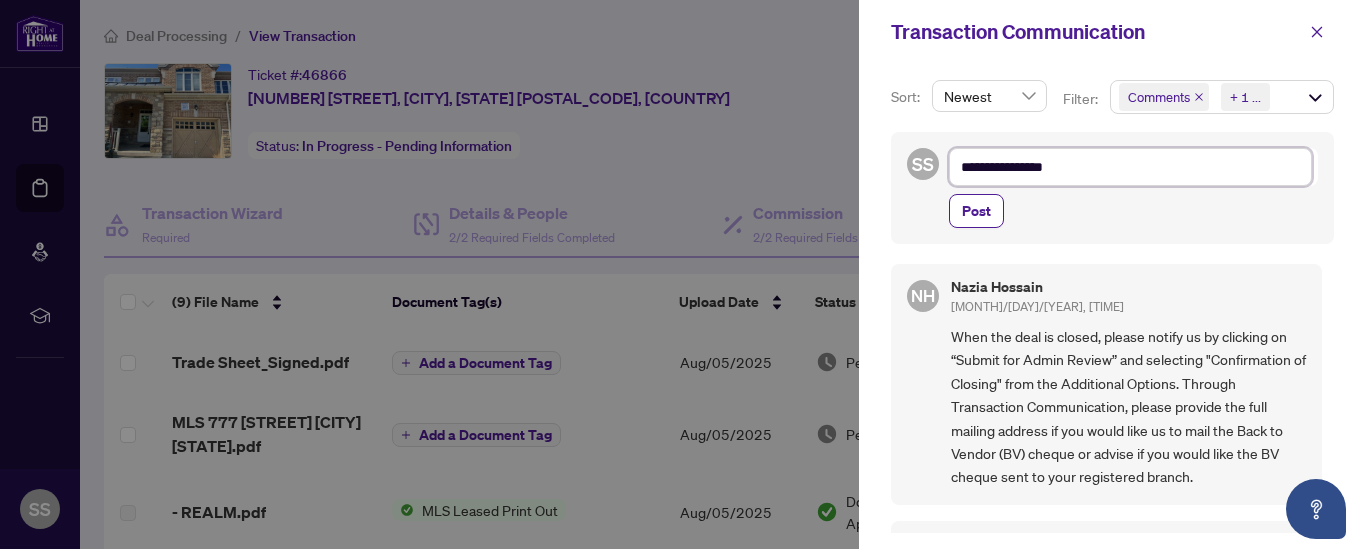 type on "**********" 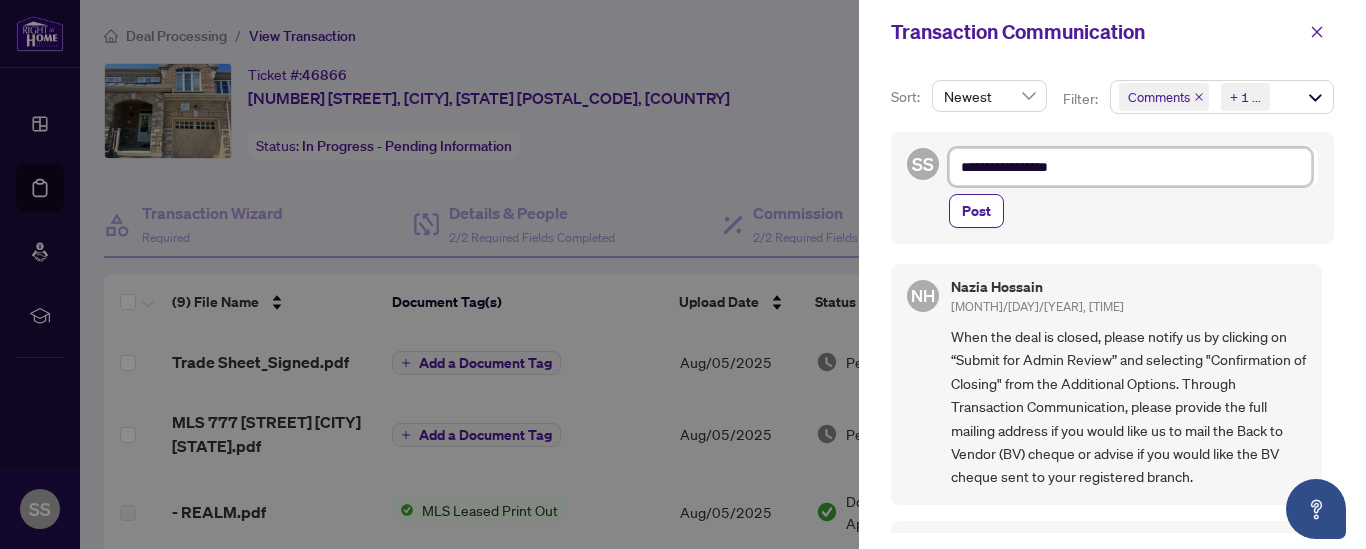 type on "**********" 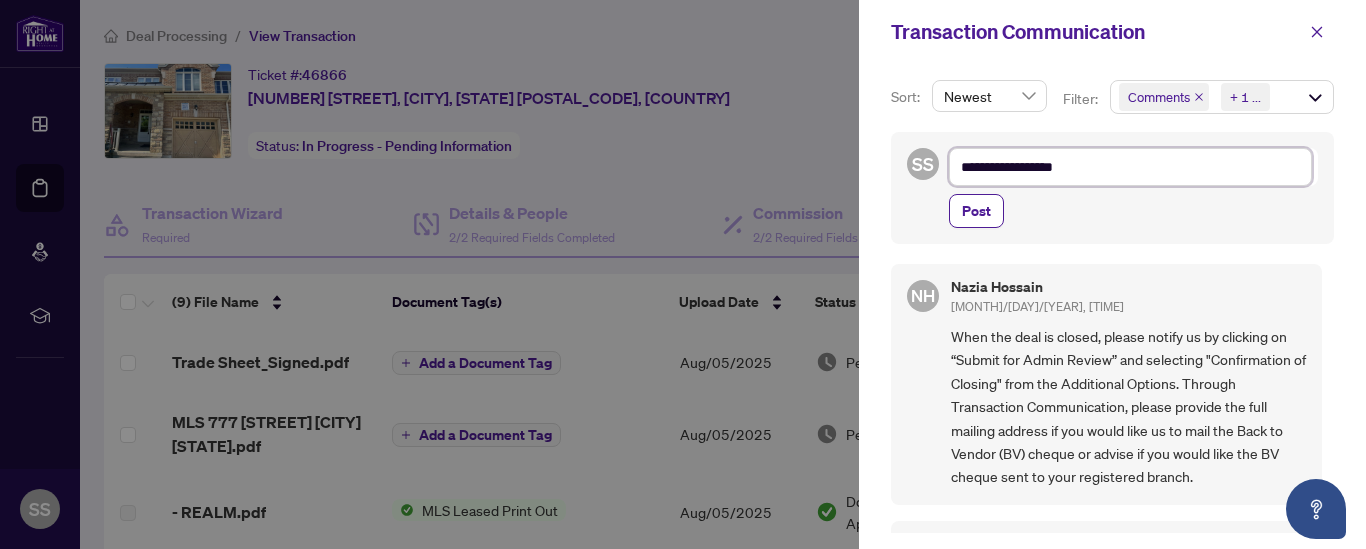 type on "**********" 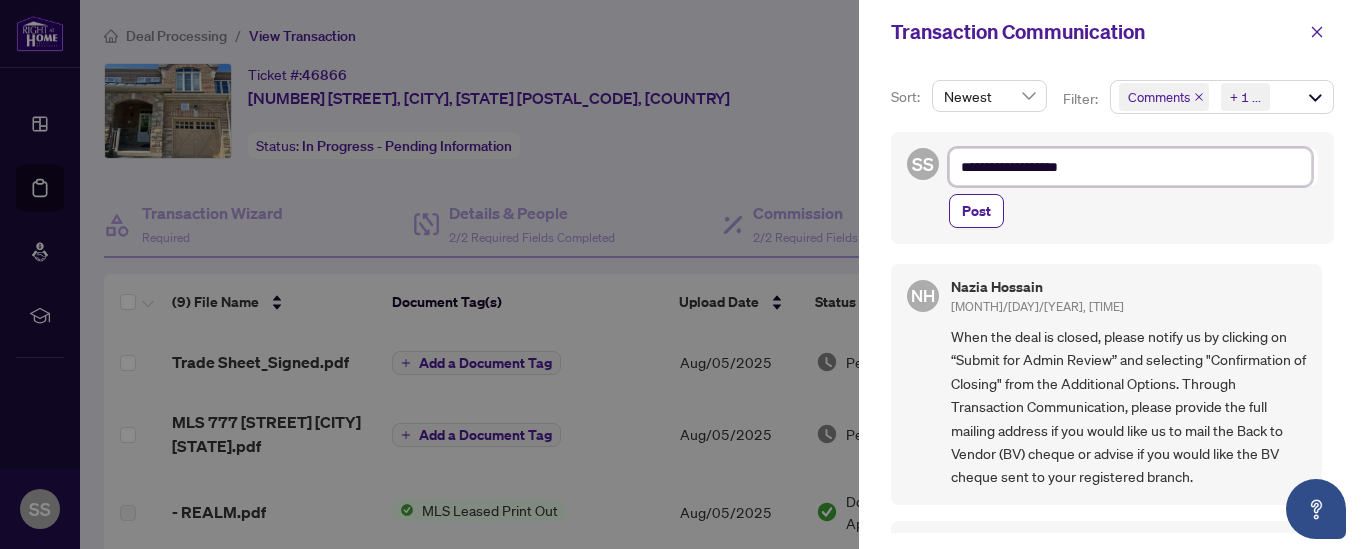 type on "**********" 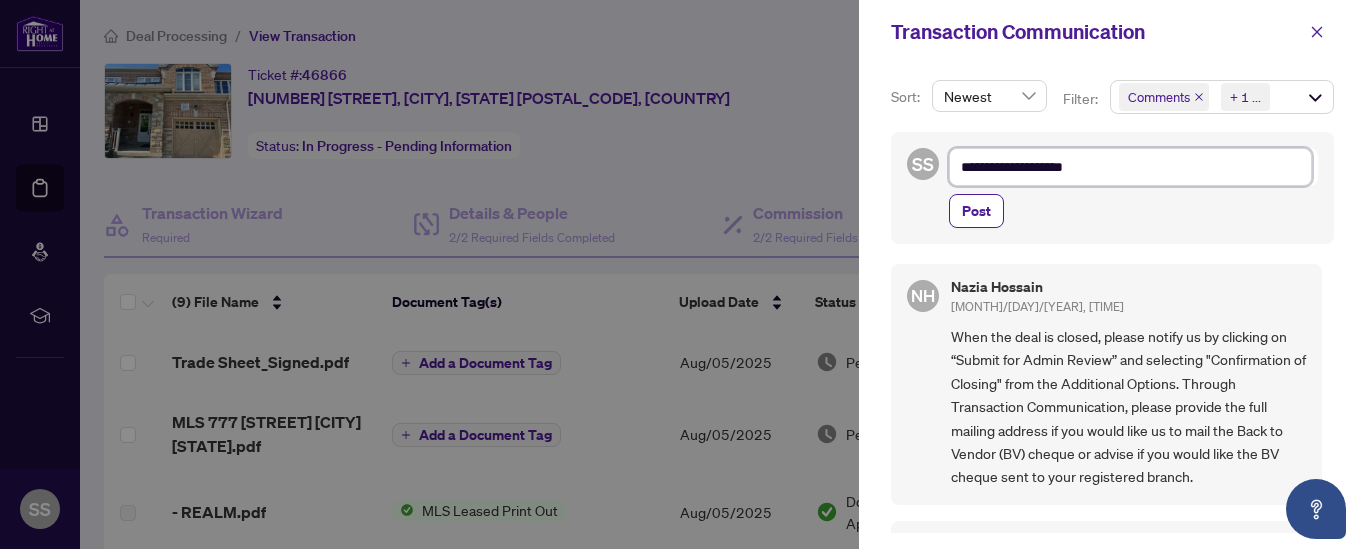 type on "**********" 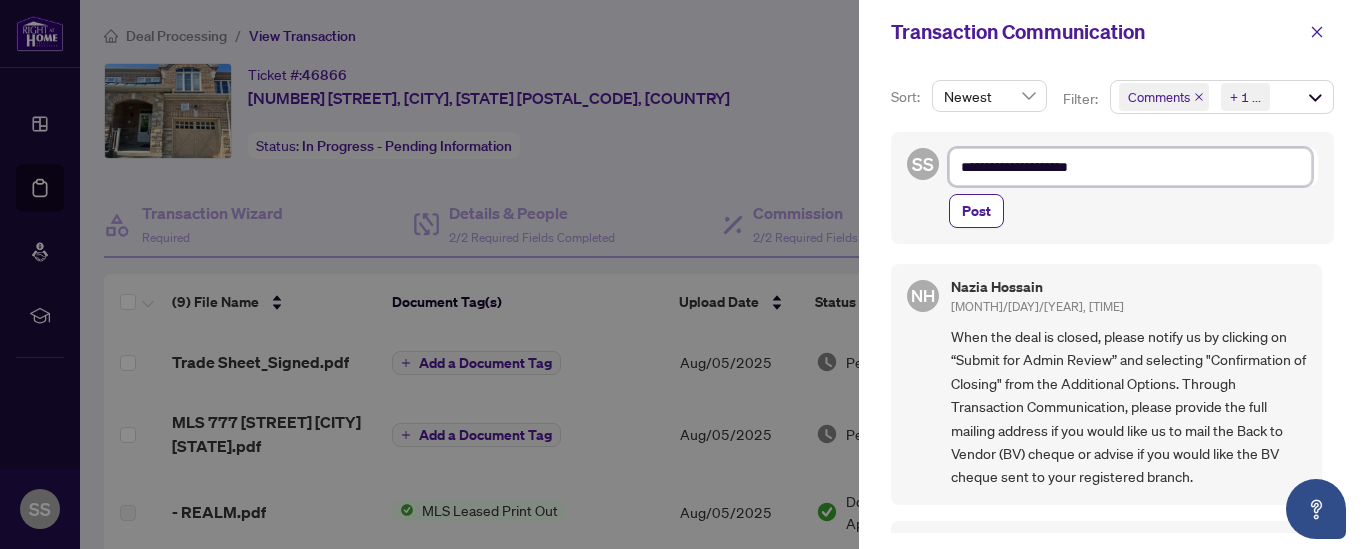 type on "**********" 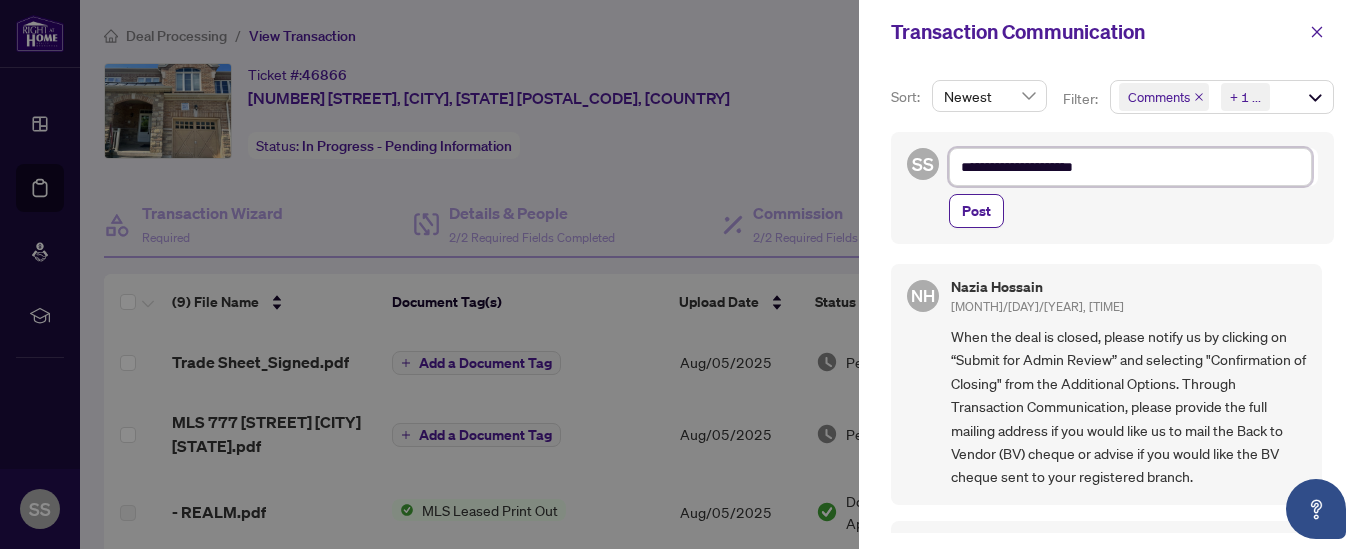 type on "**********" 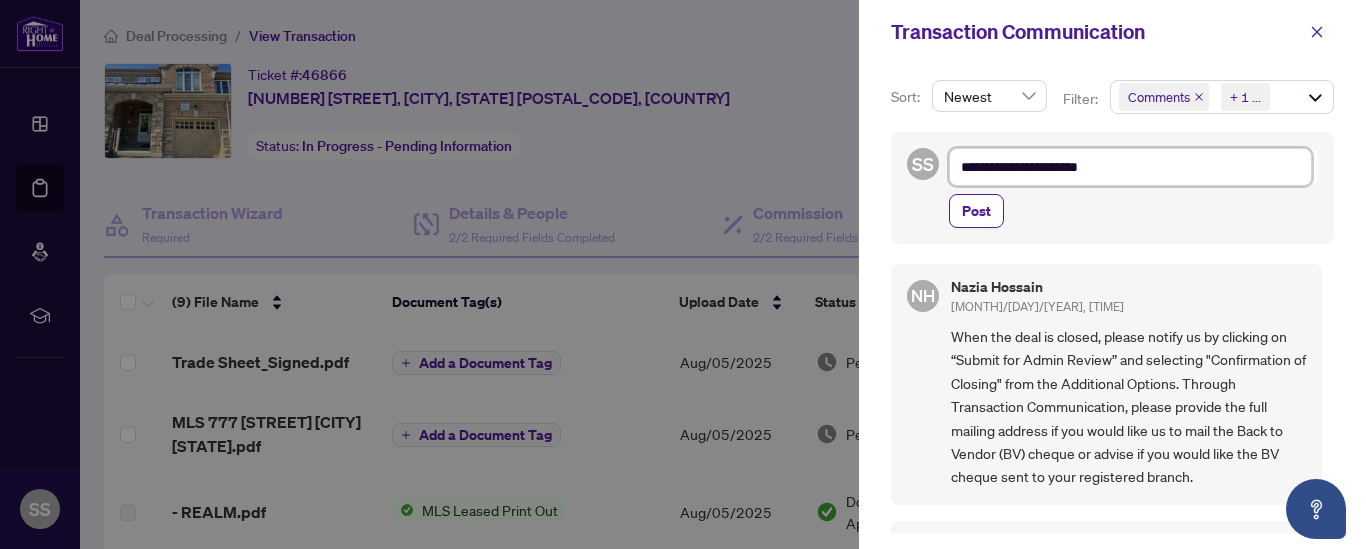 type on "**********" 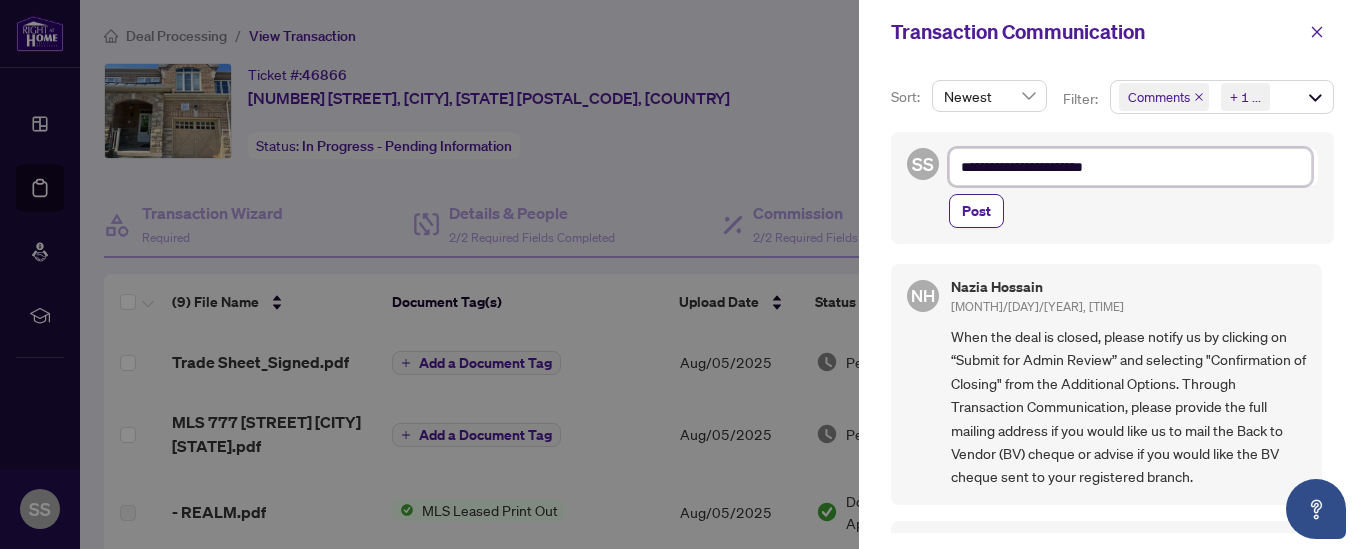 type on "**********" 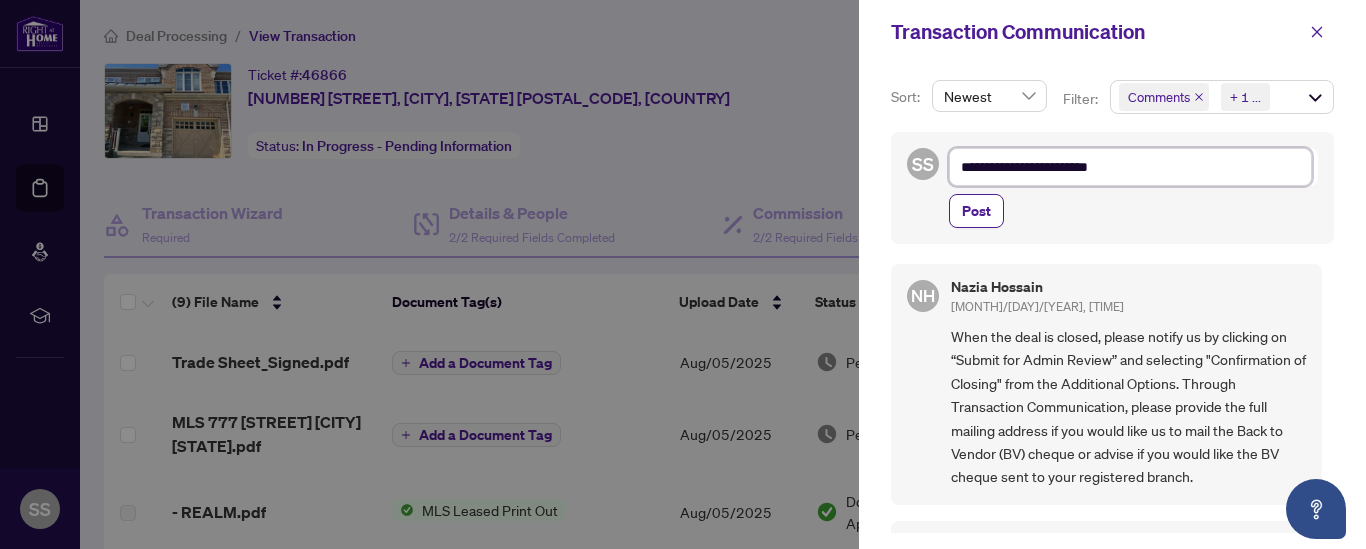 type on "**********" 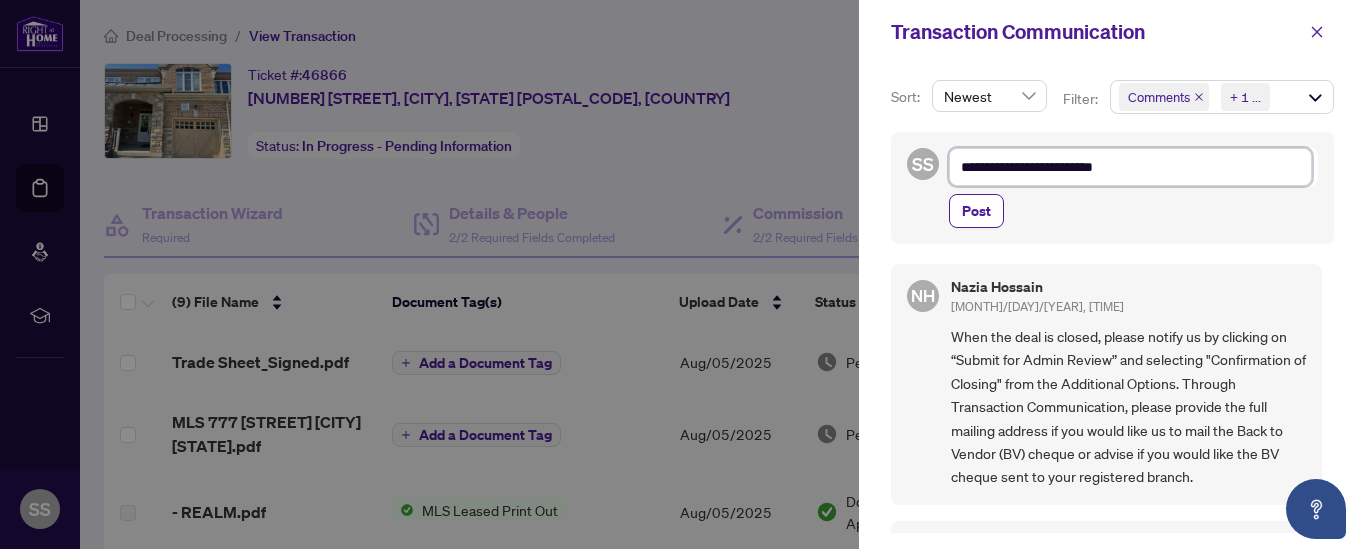 type on "**********" 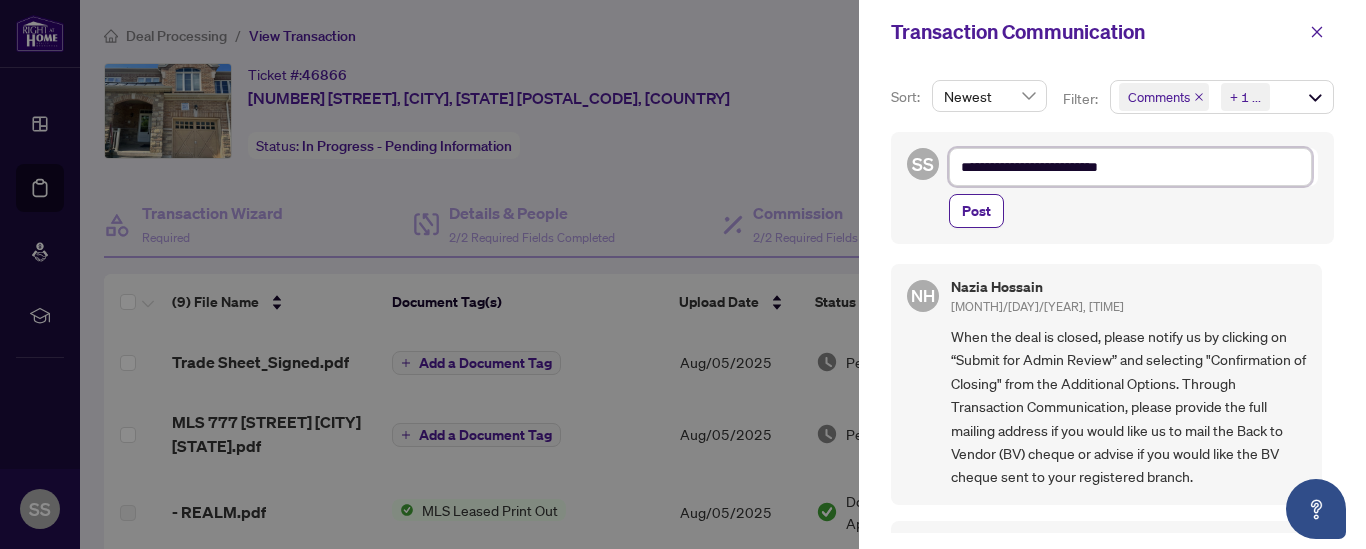 type on "**********" 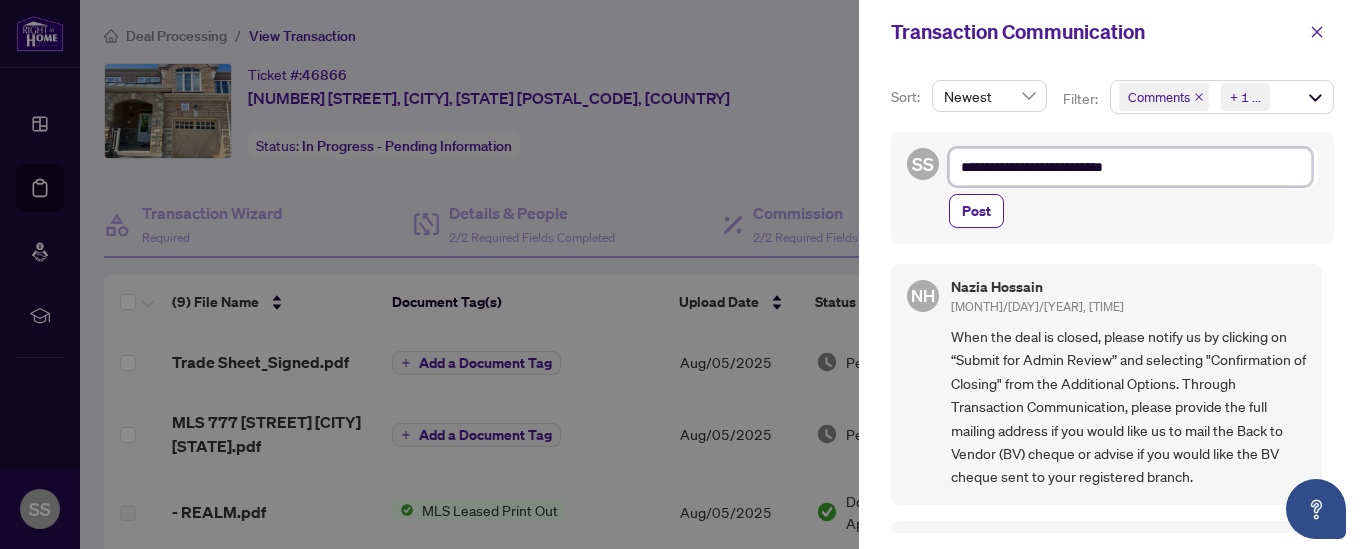 type on "**********" 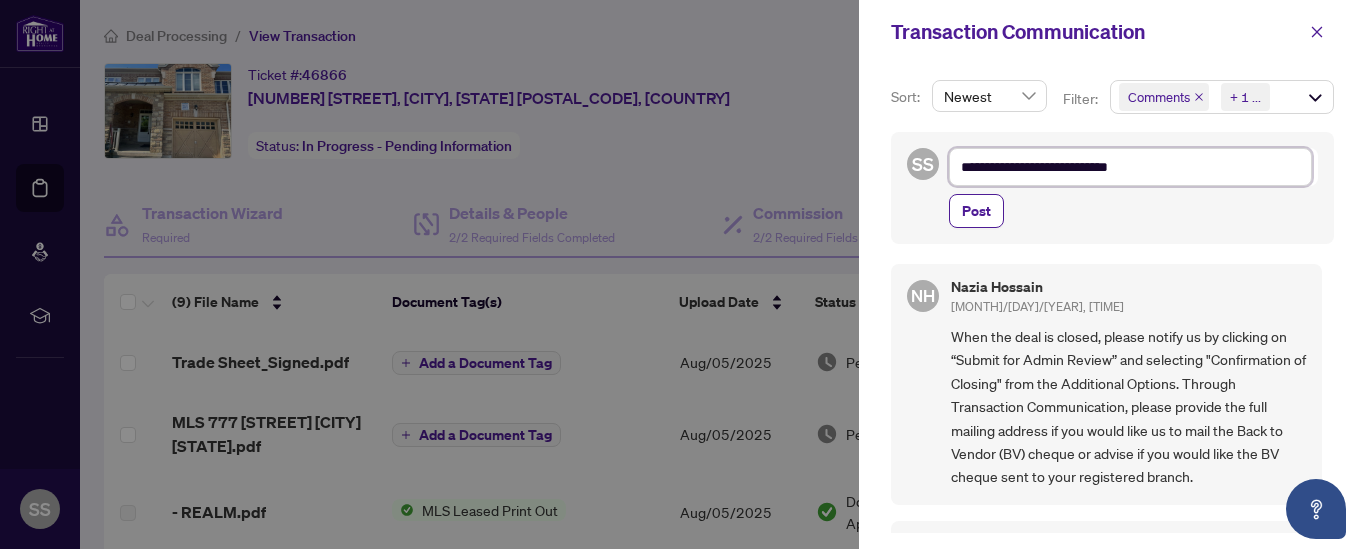 type on "**********" 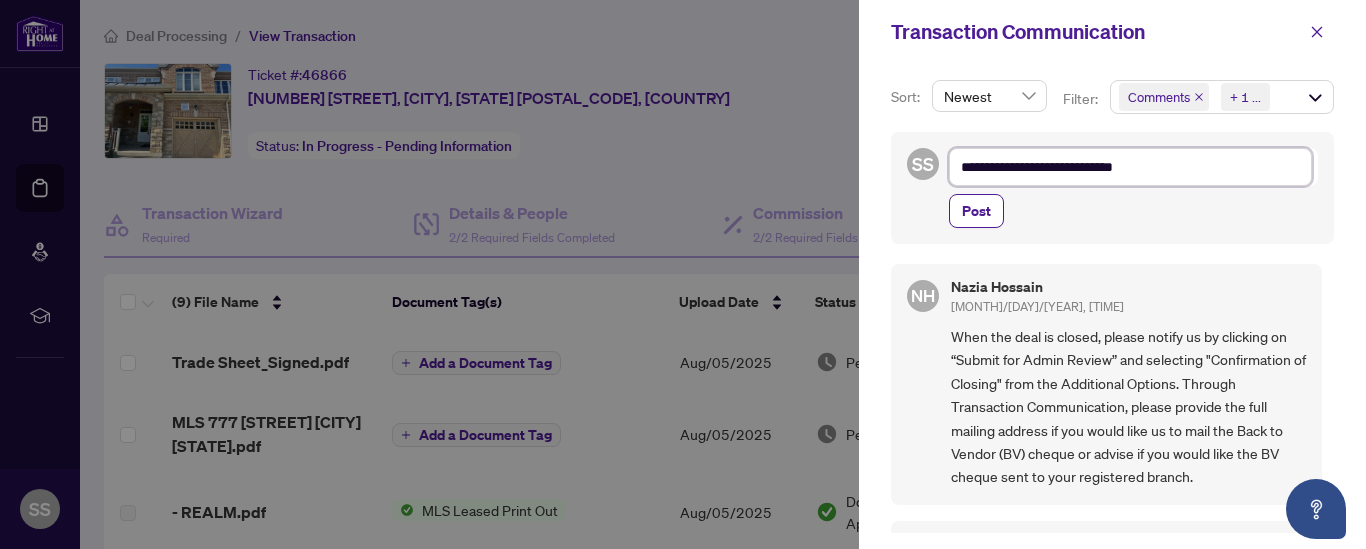 type on "**********" 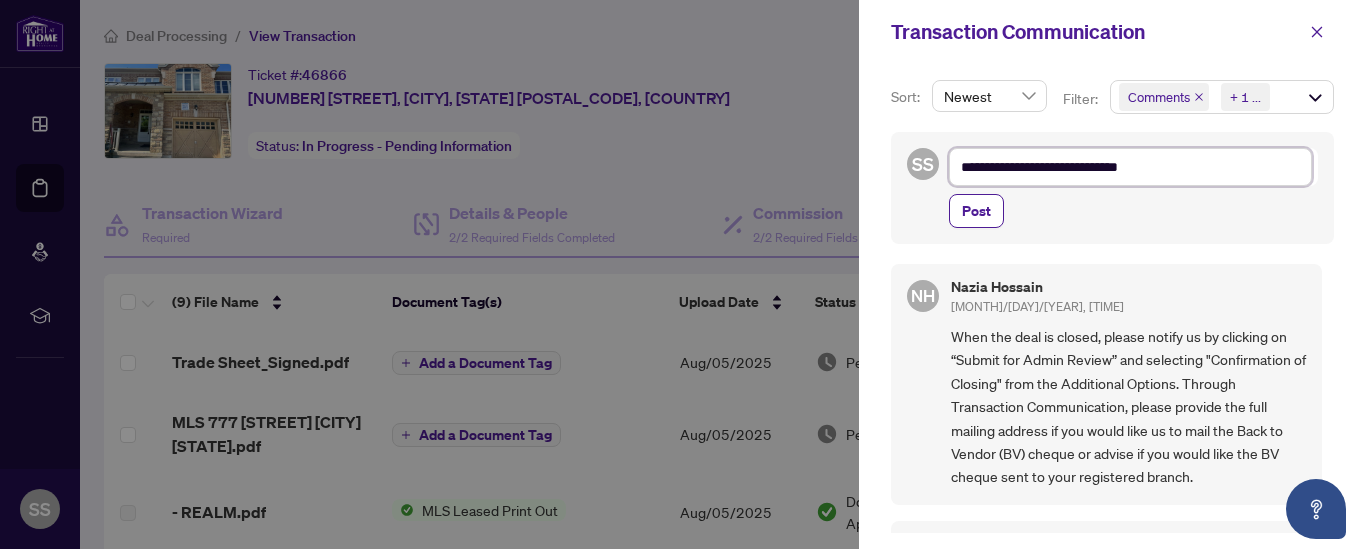 type on "**********" 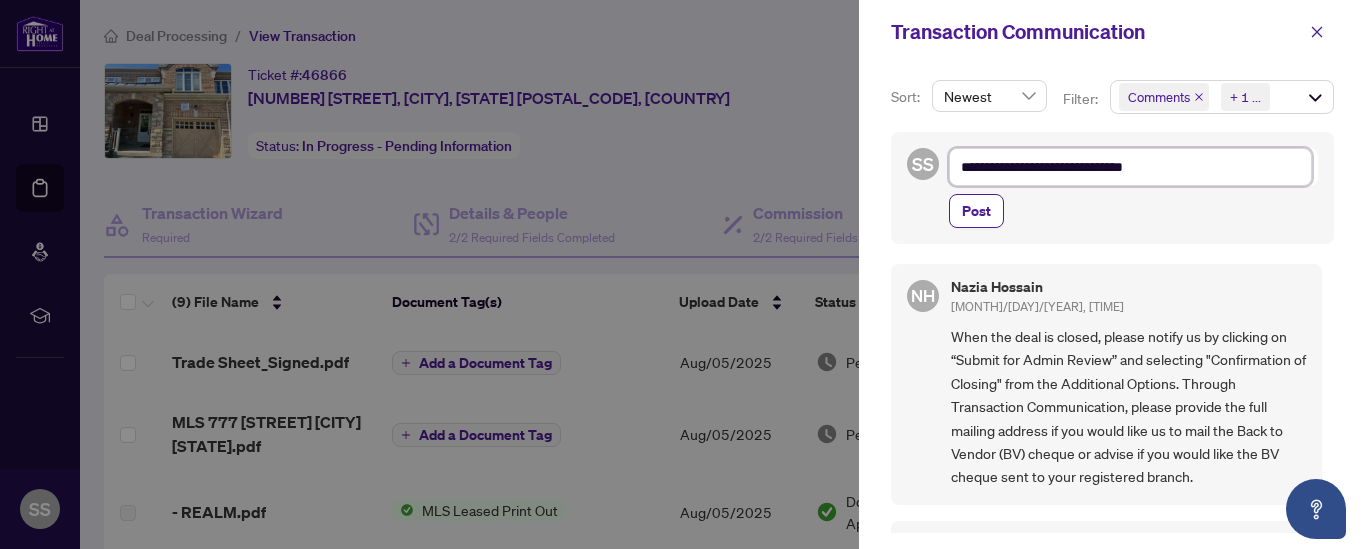 type on "**********" 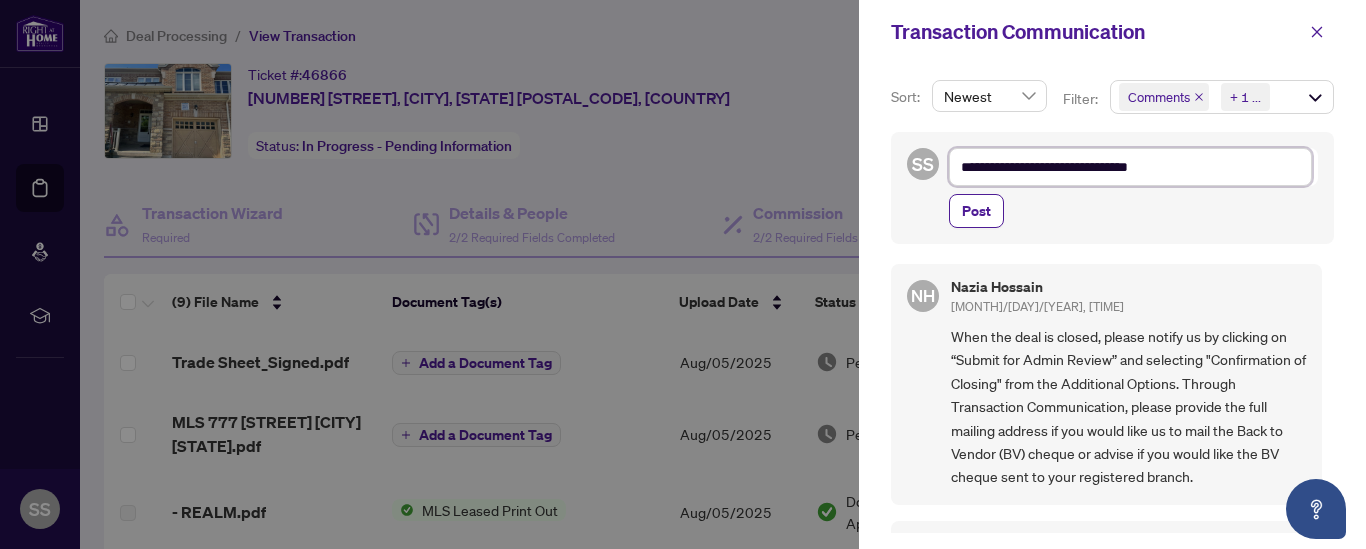 type on "**********" 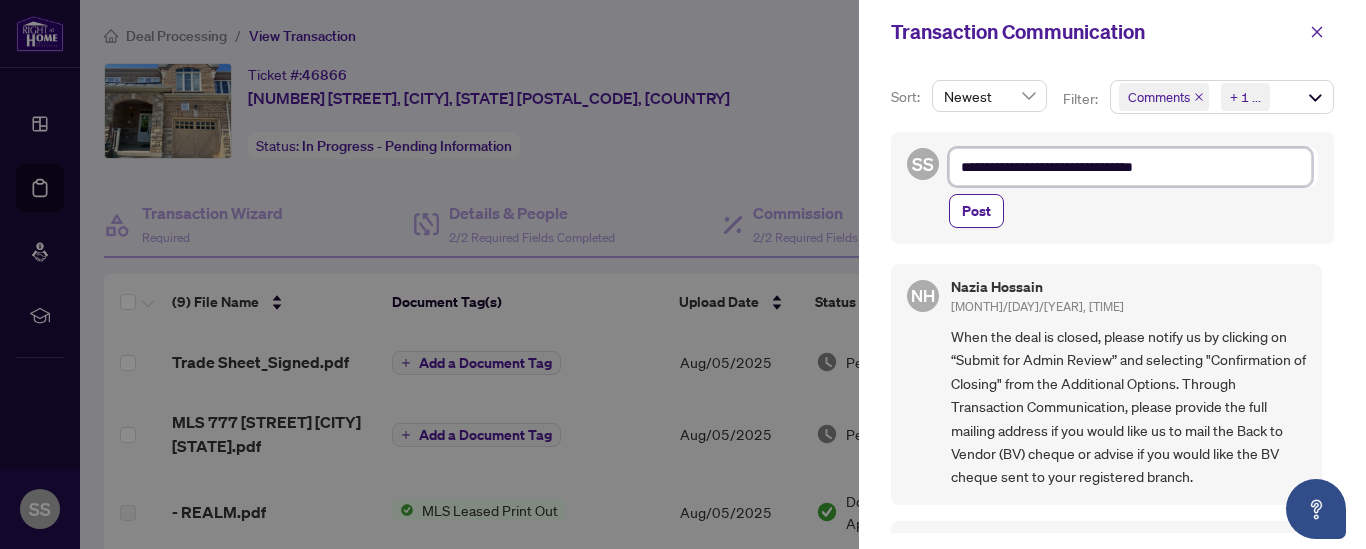 type on "**********" 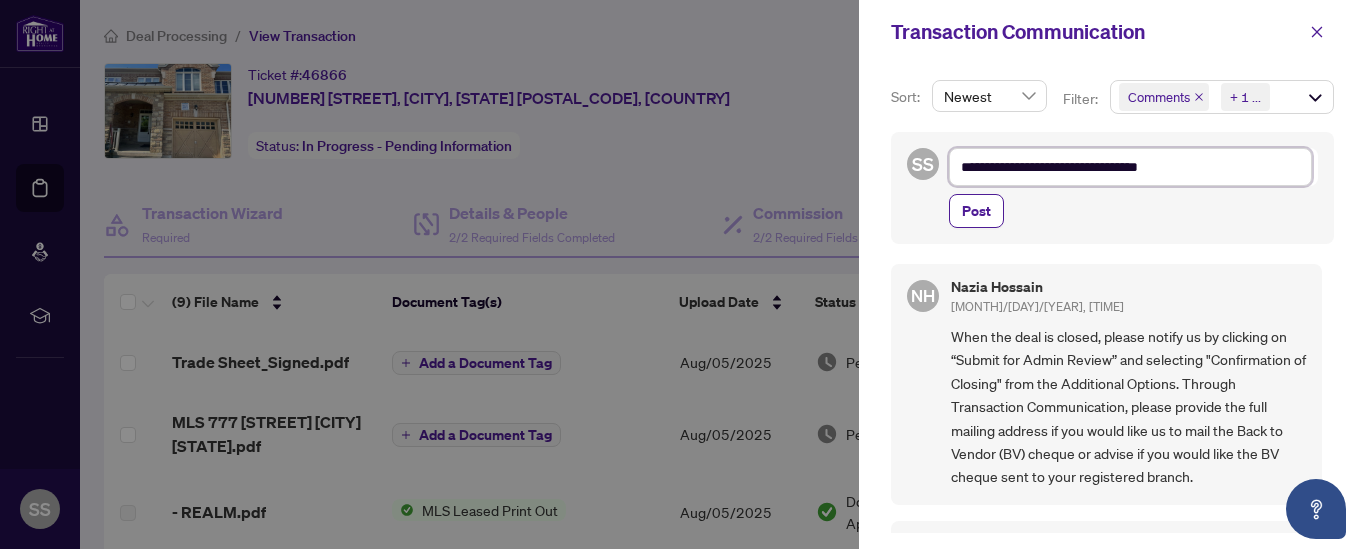 type on "**********" 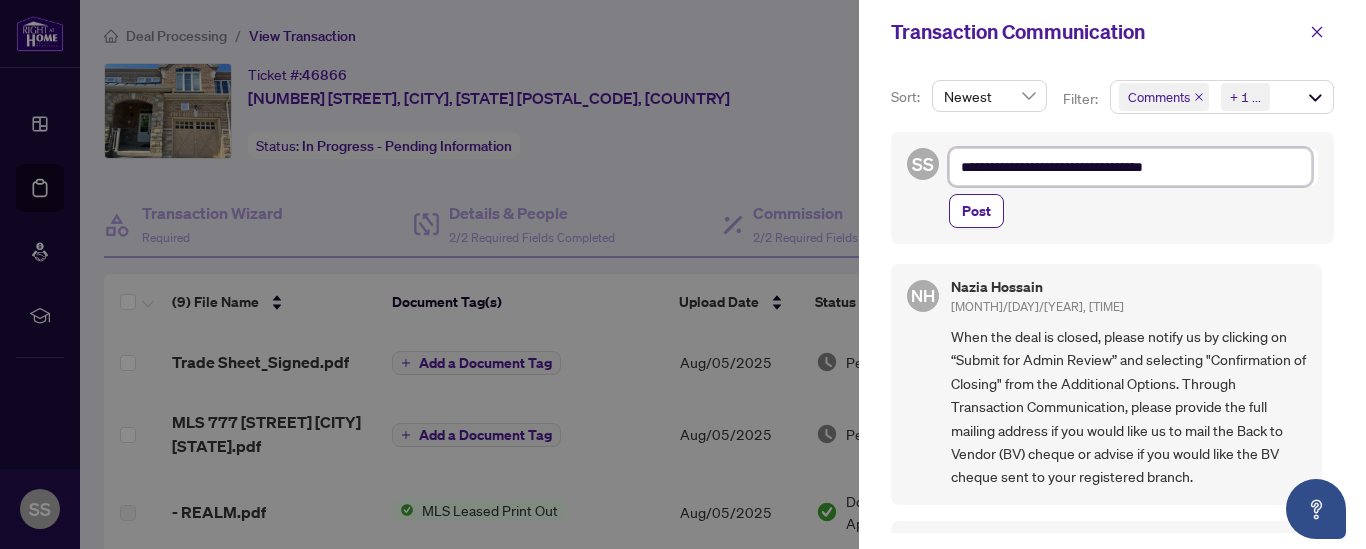 type on "**********" 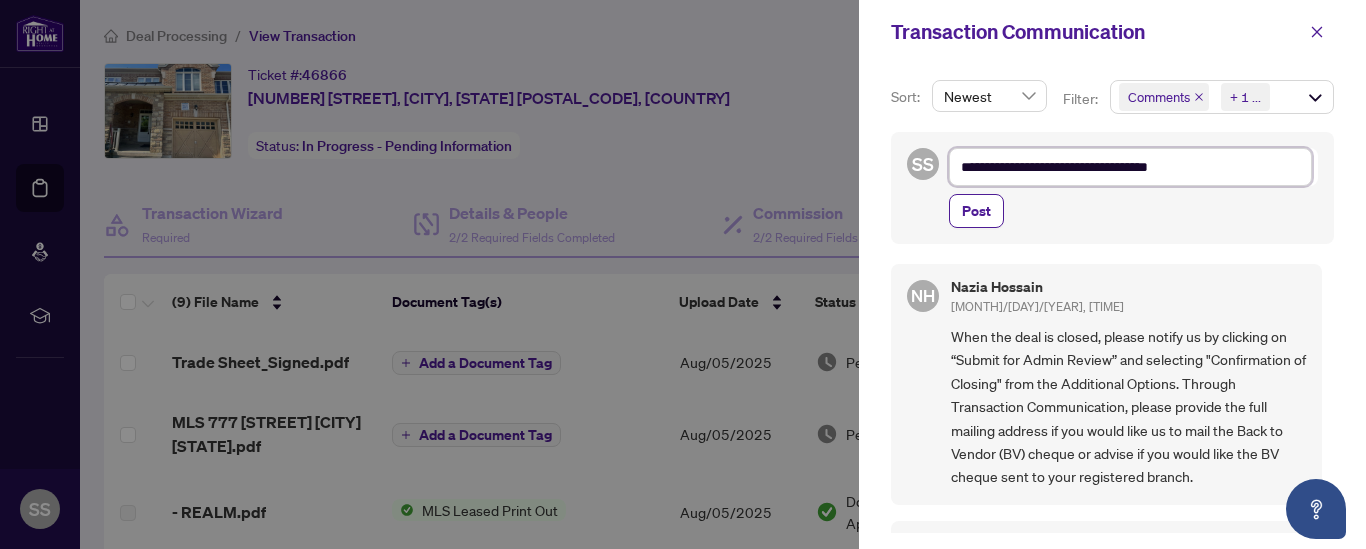 type on "**********" 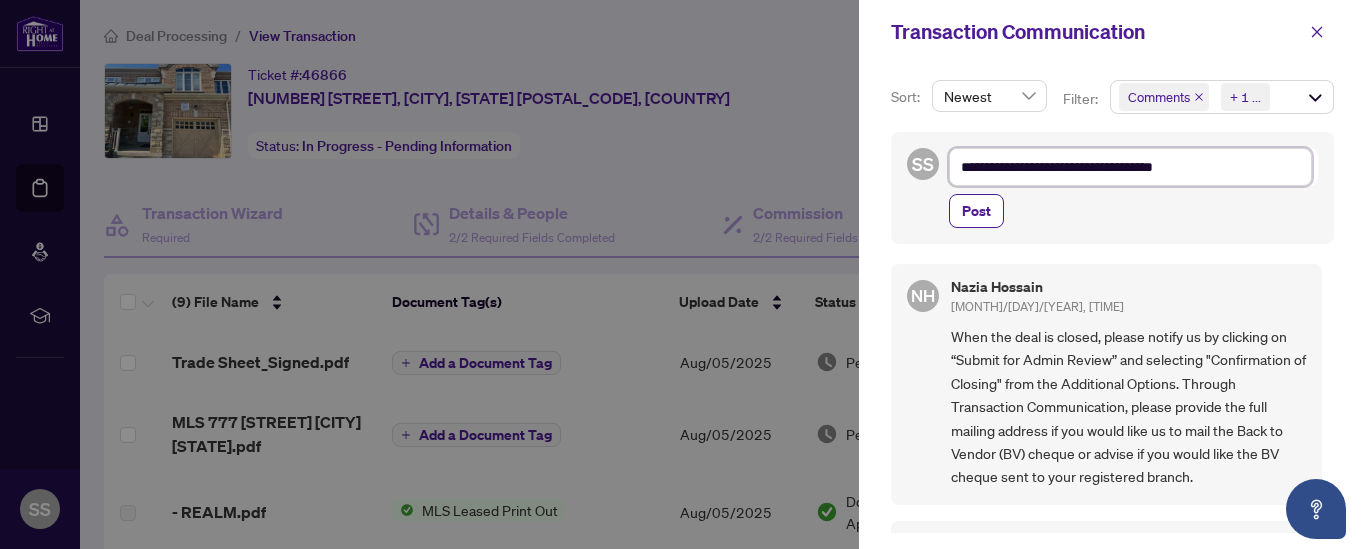 type on "**********" 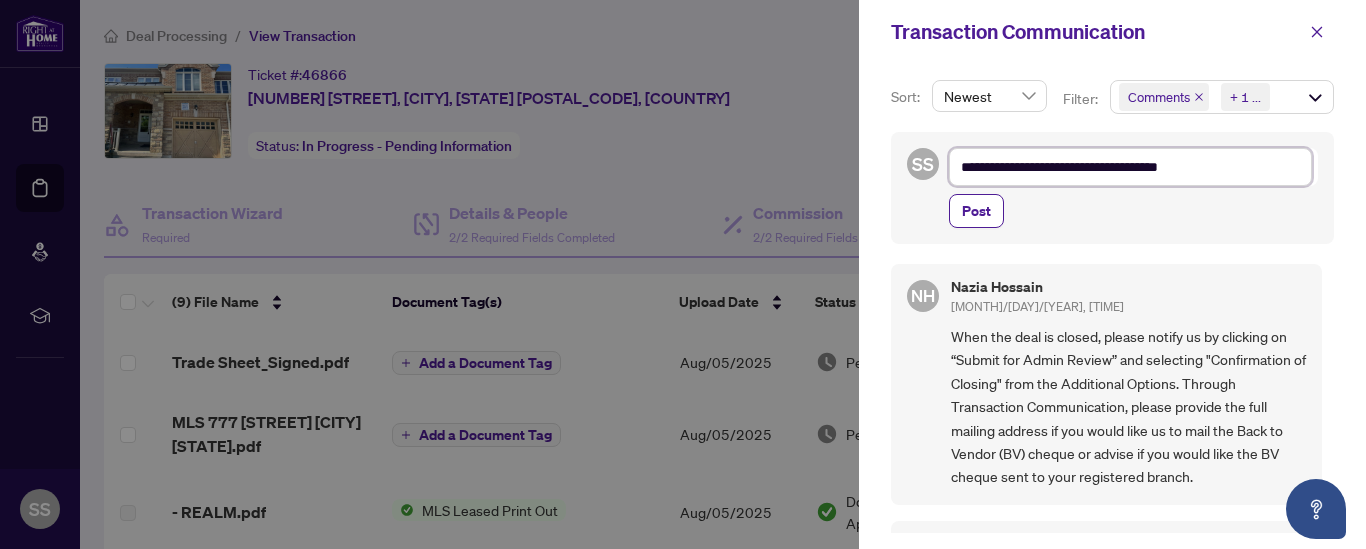 type on "**********" 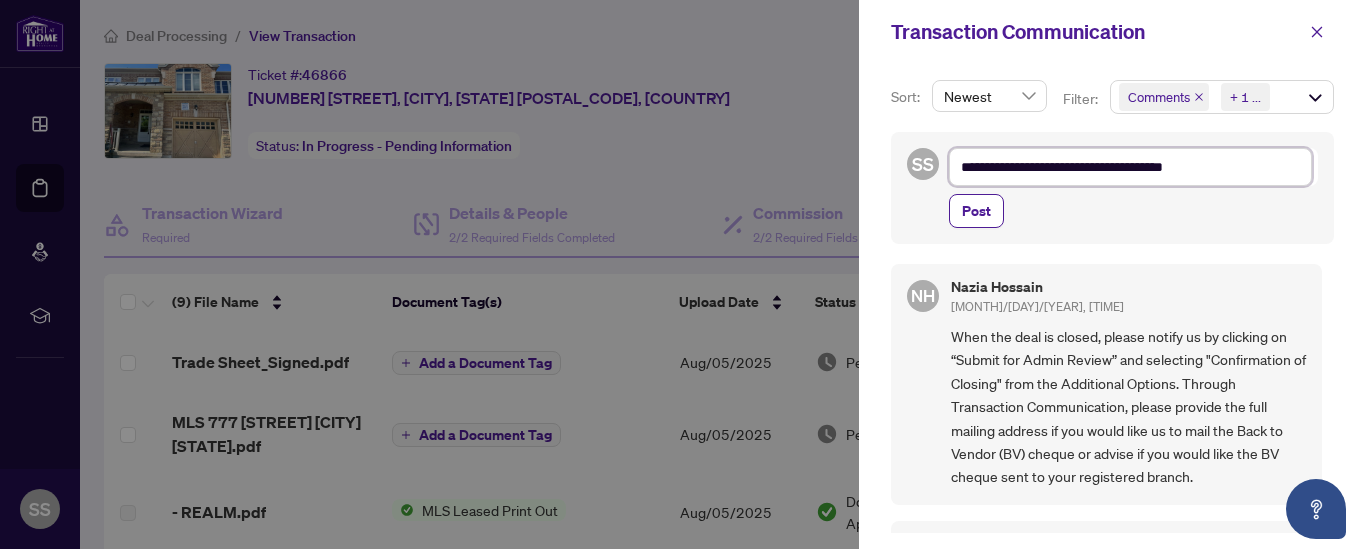 type on "**********" 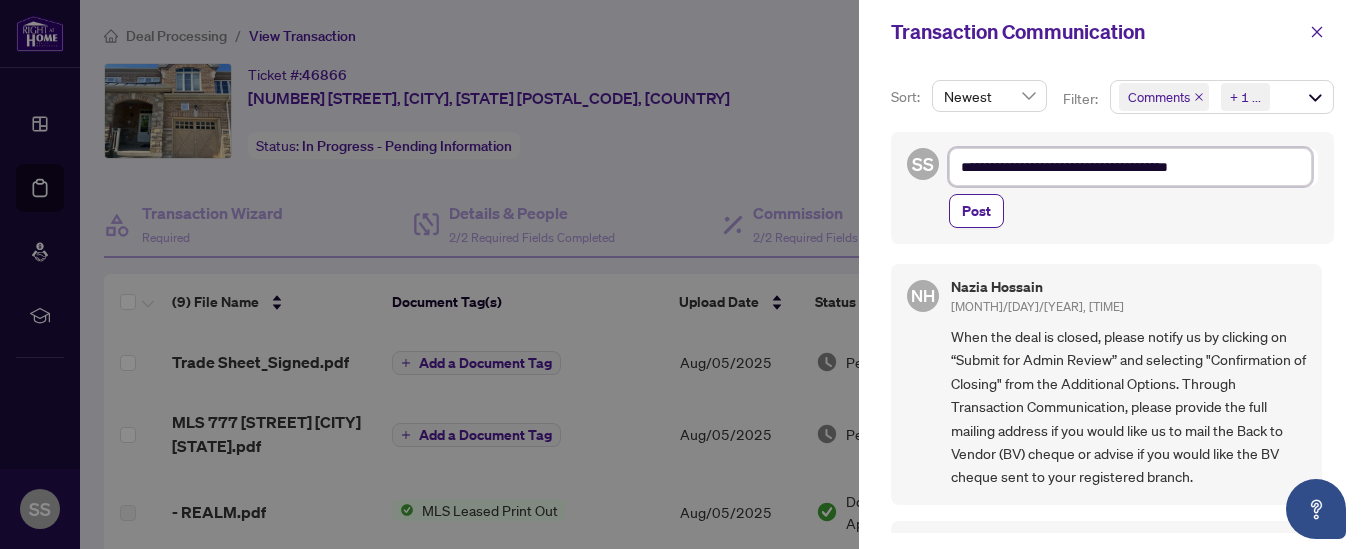 type on "**********" 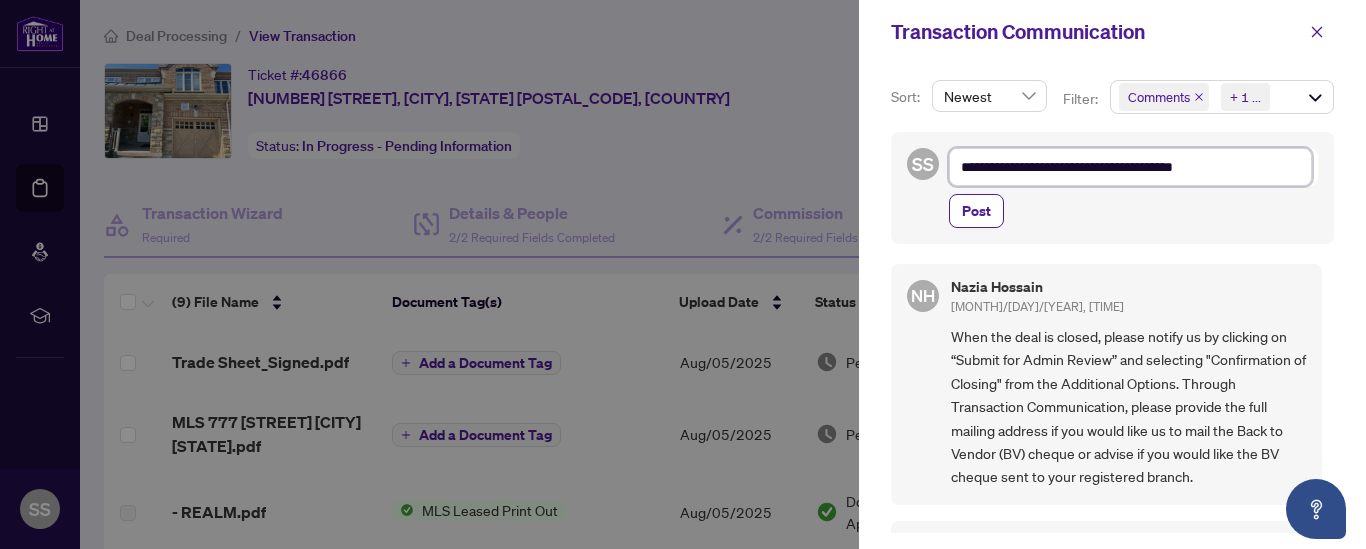 type on "**********" 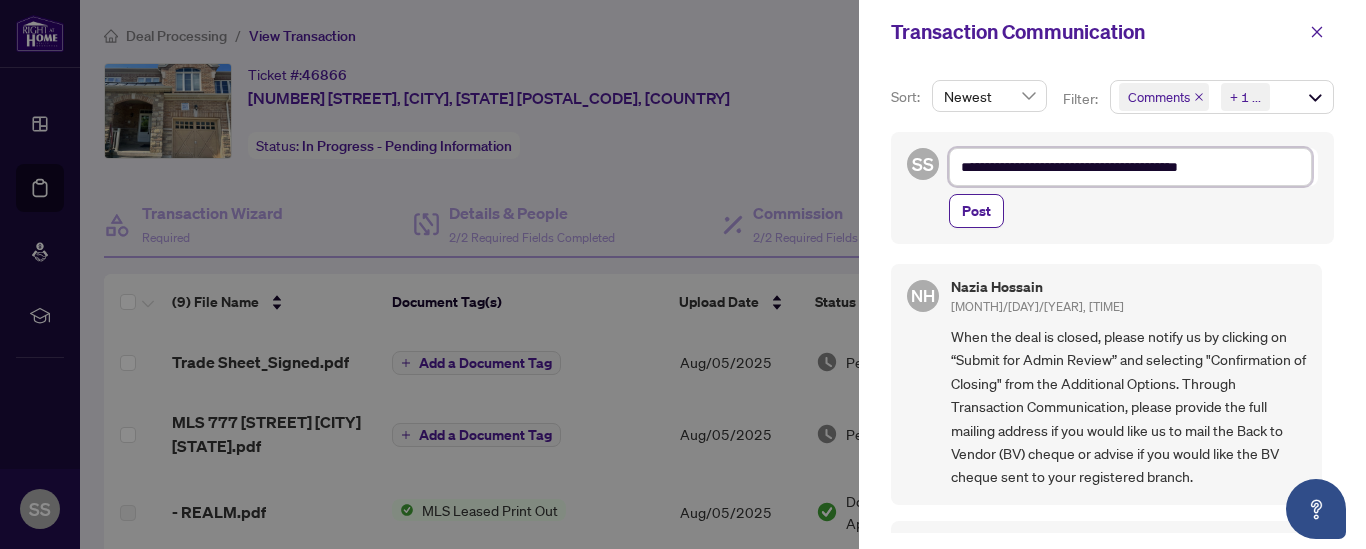 type on "**********" 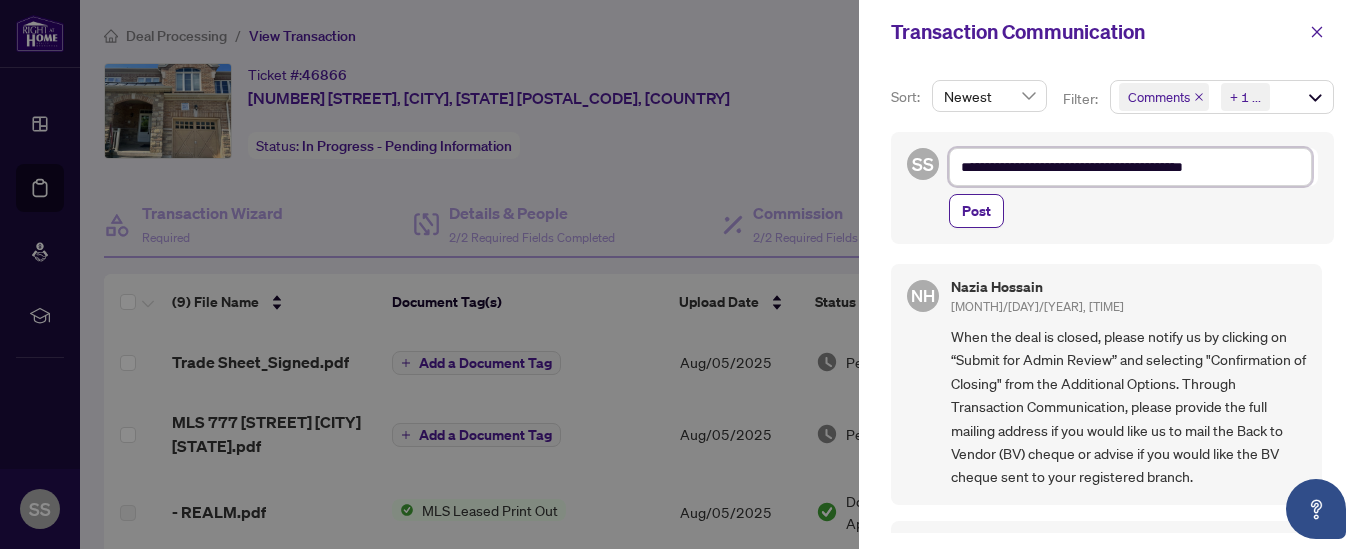 type on "**********" 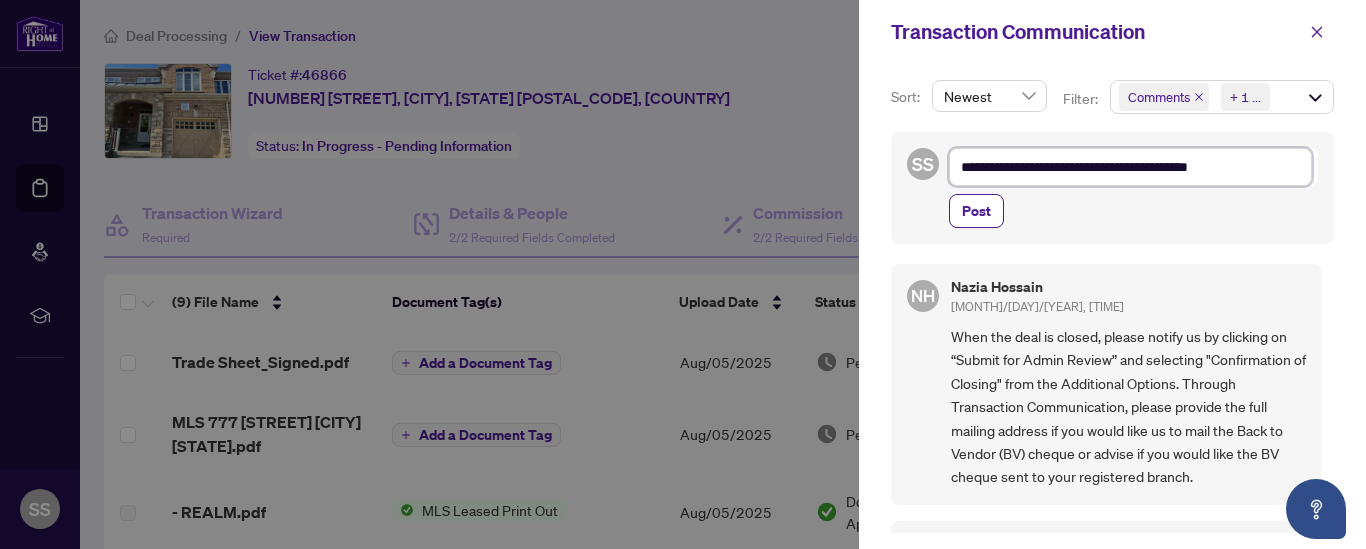 type on "**********" 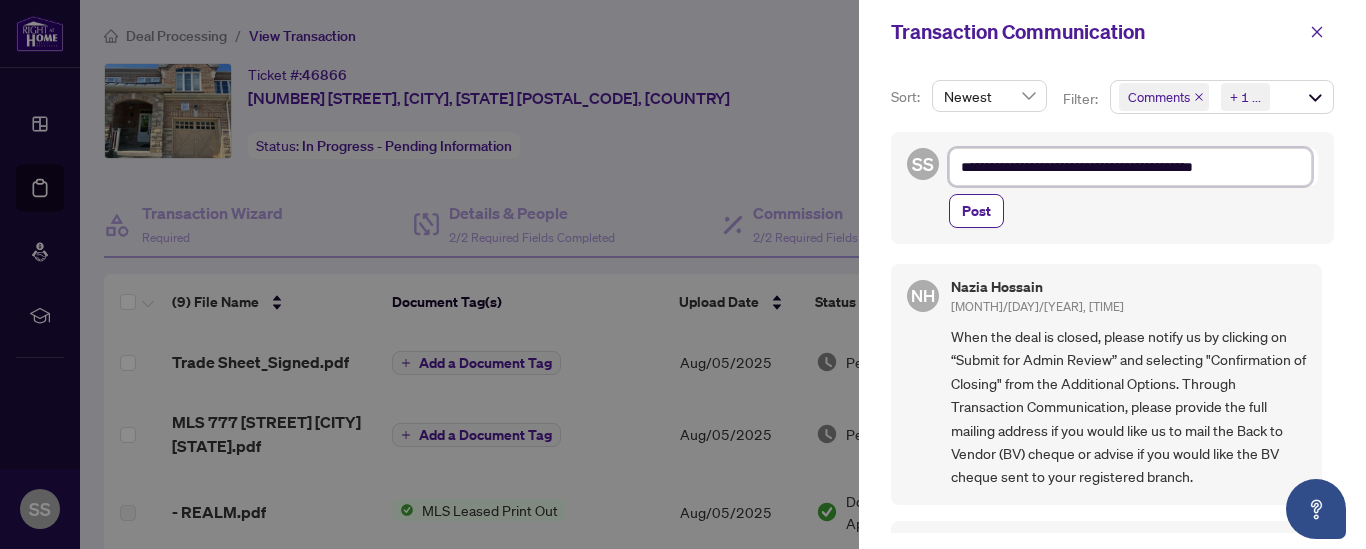 type on "**********" 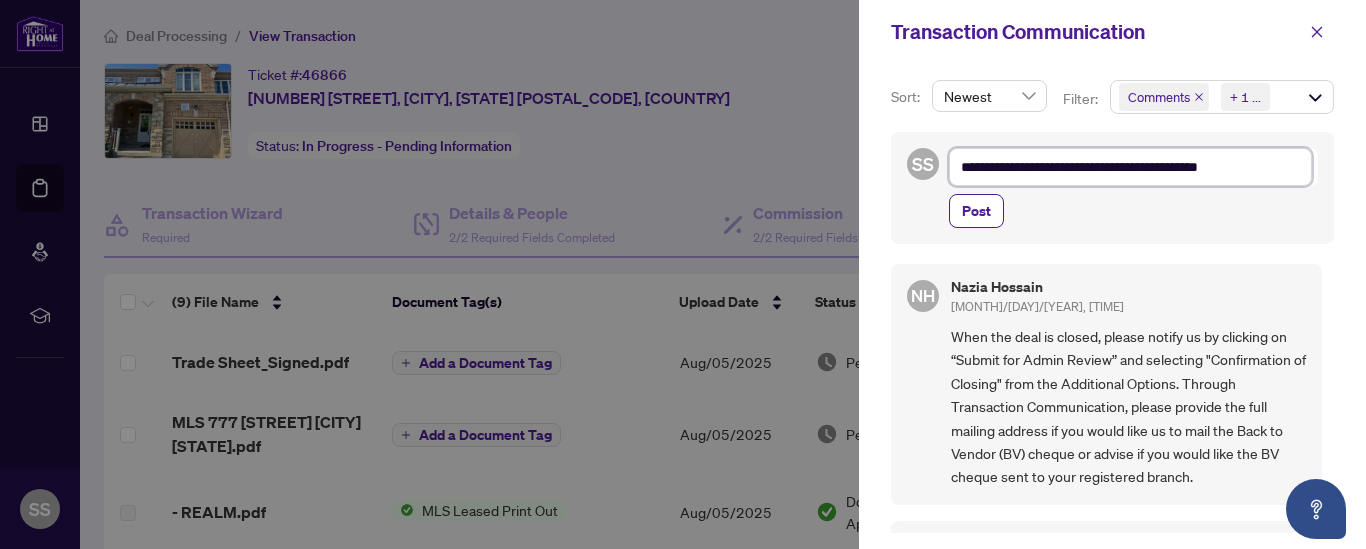 type on "**********" 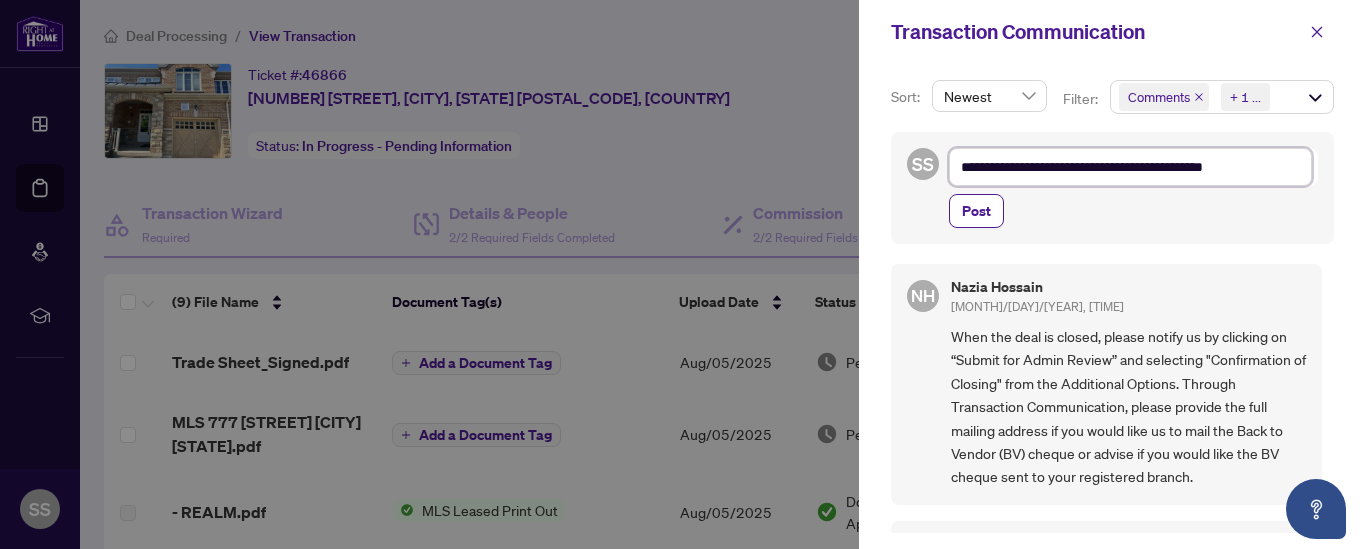 type on "**********" 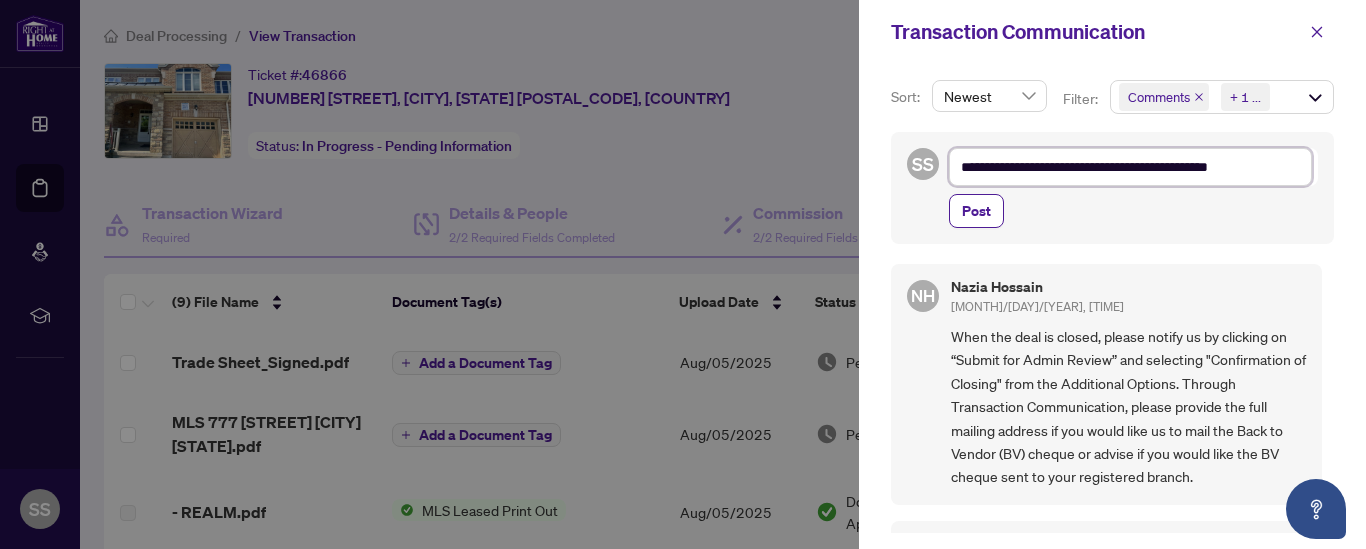 type on "**********" 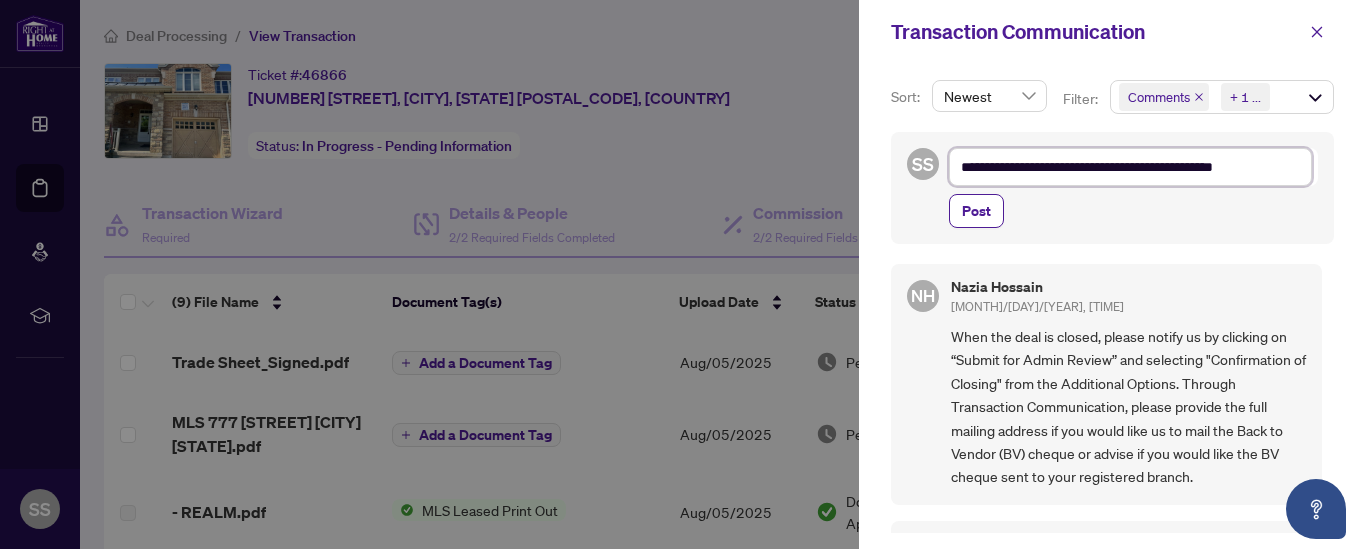 scroll, scrollTop: 26, scrollLeft: 0, axis: vertical 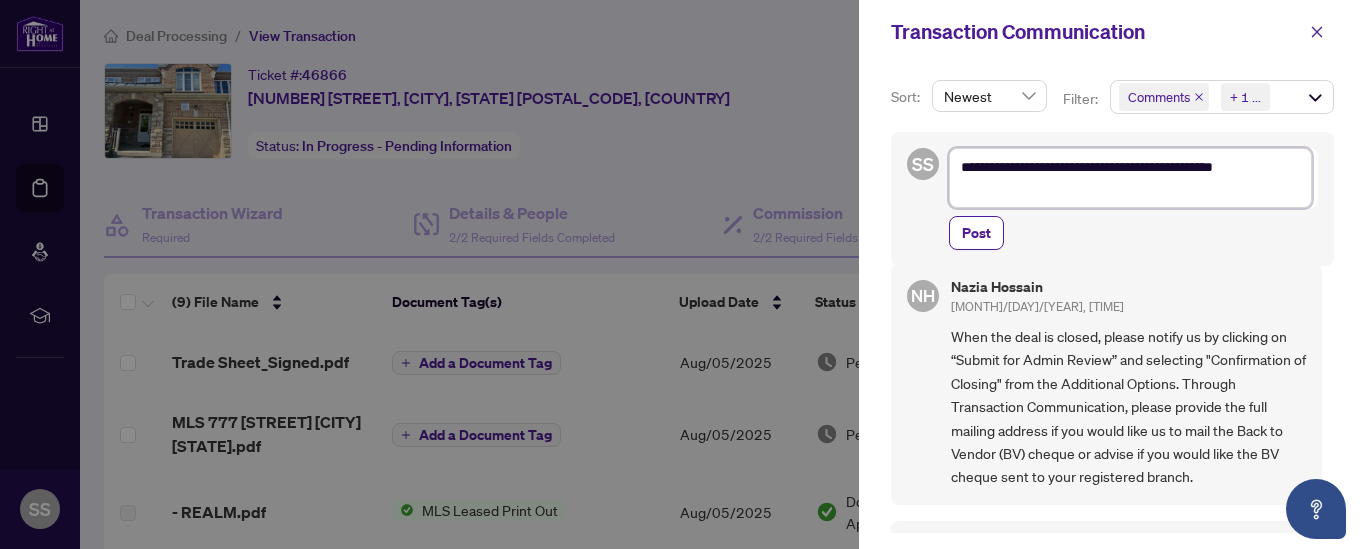 type on "**********" 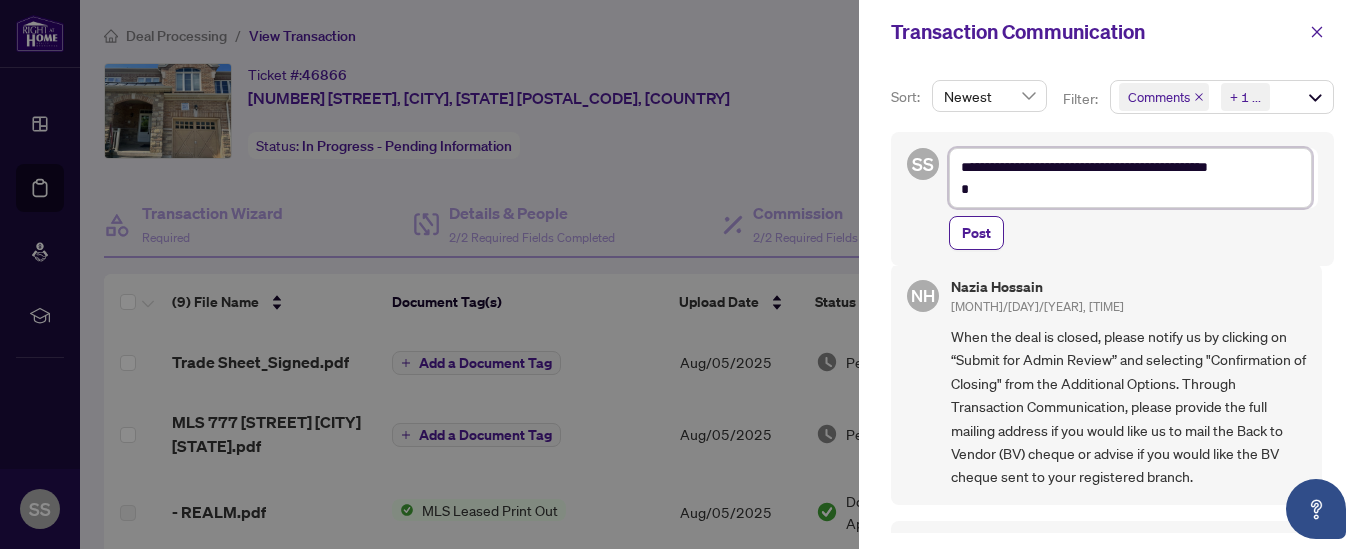 type on "**********" 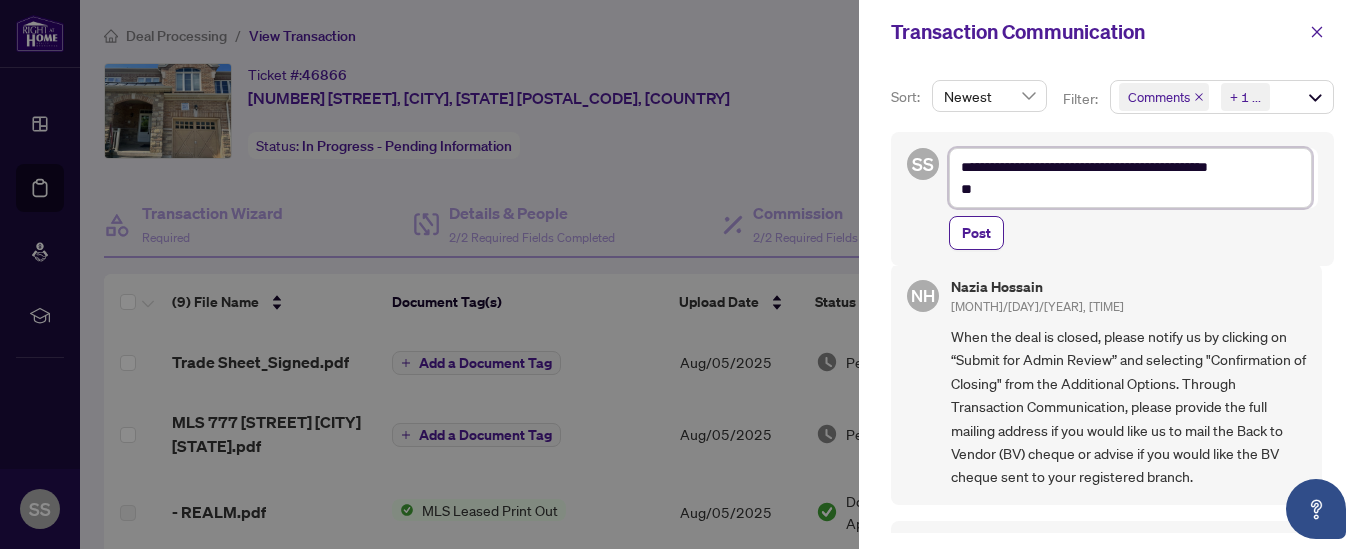 type on "**********" 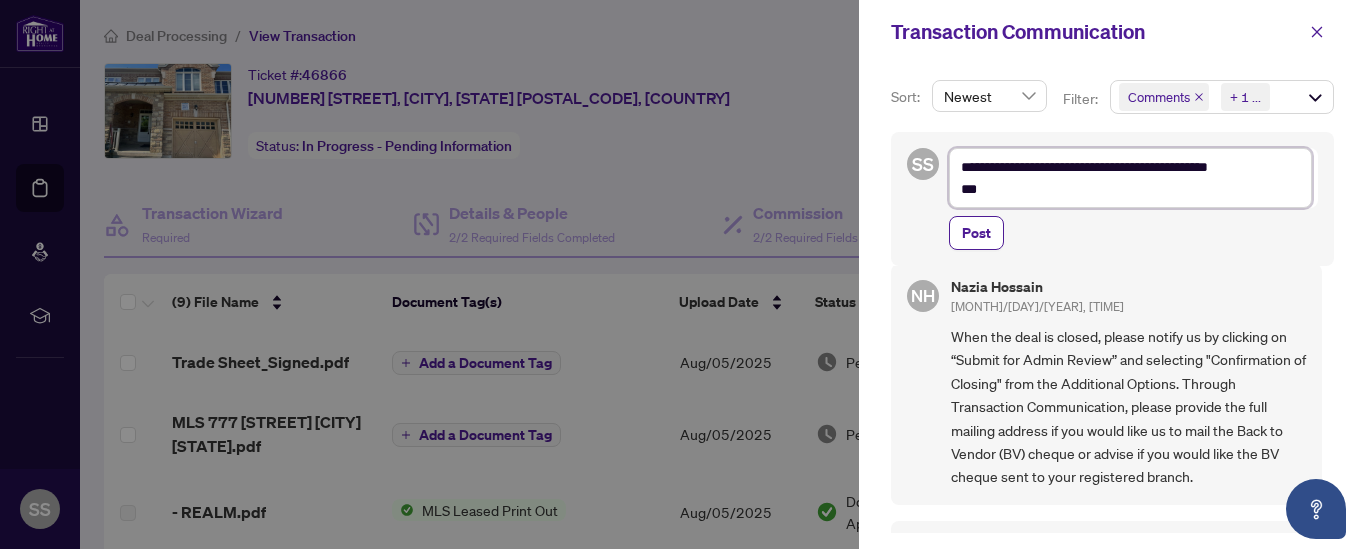 type on "**********" 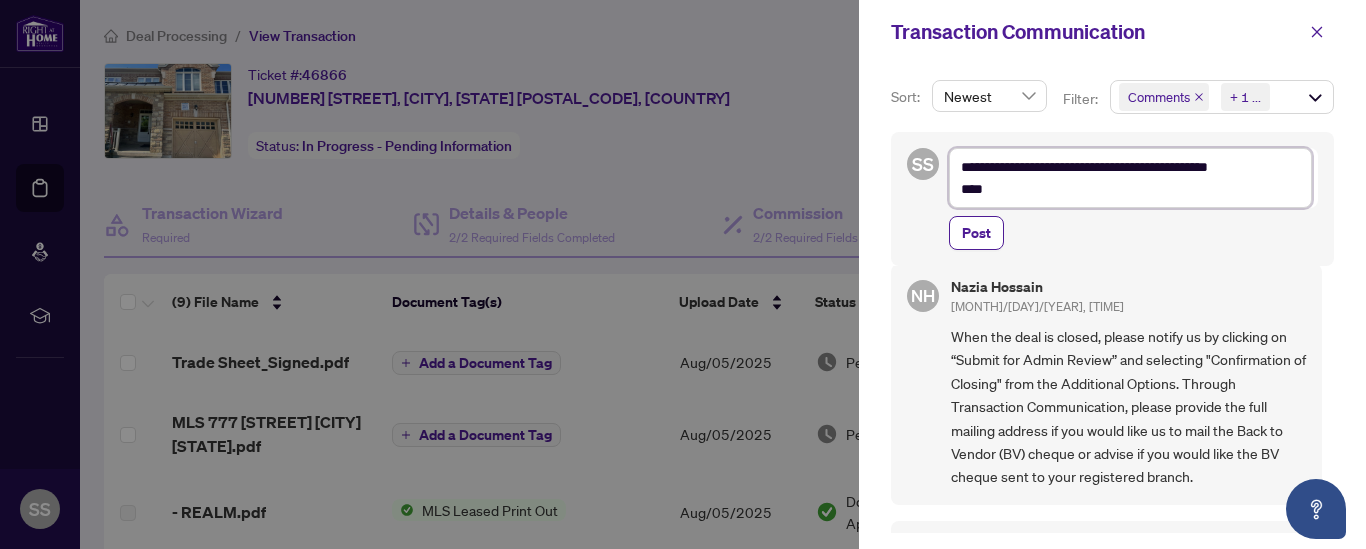 type on "**********" 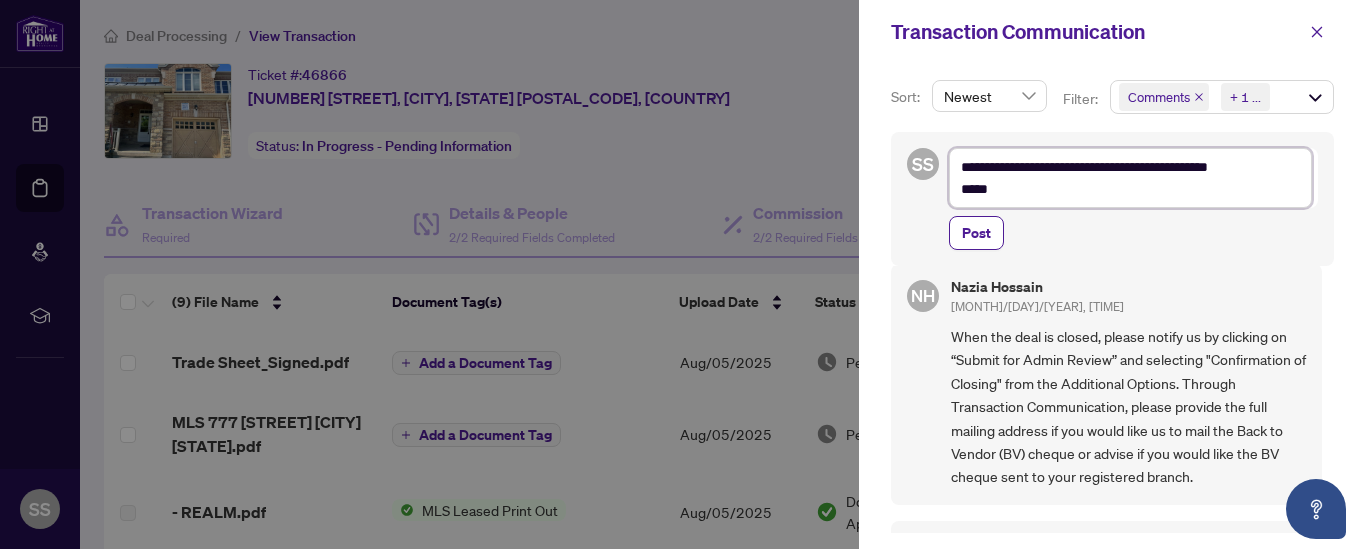 type on "**********" 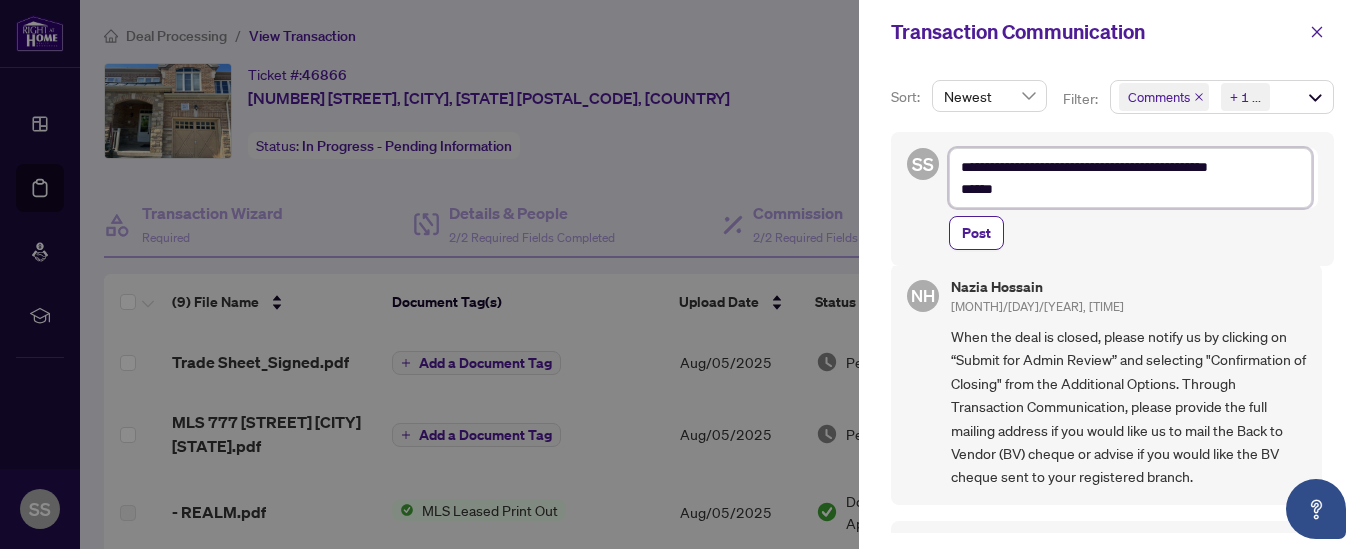 type on "**********" 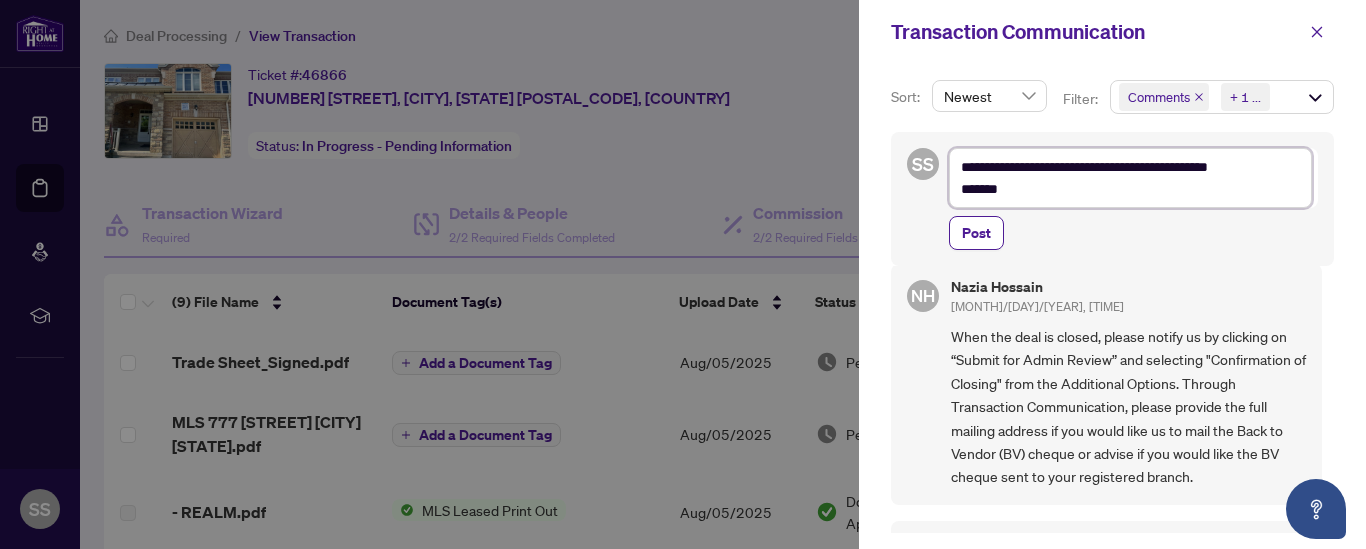 type on "**********" 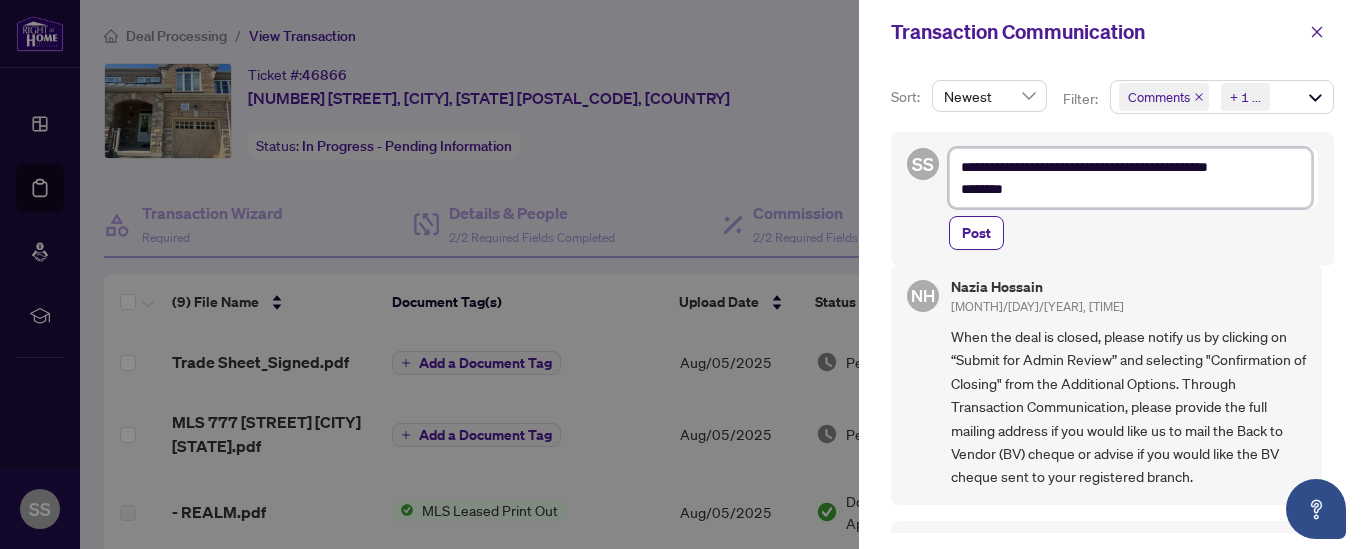type on "**********" 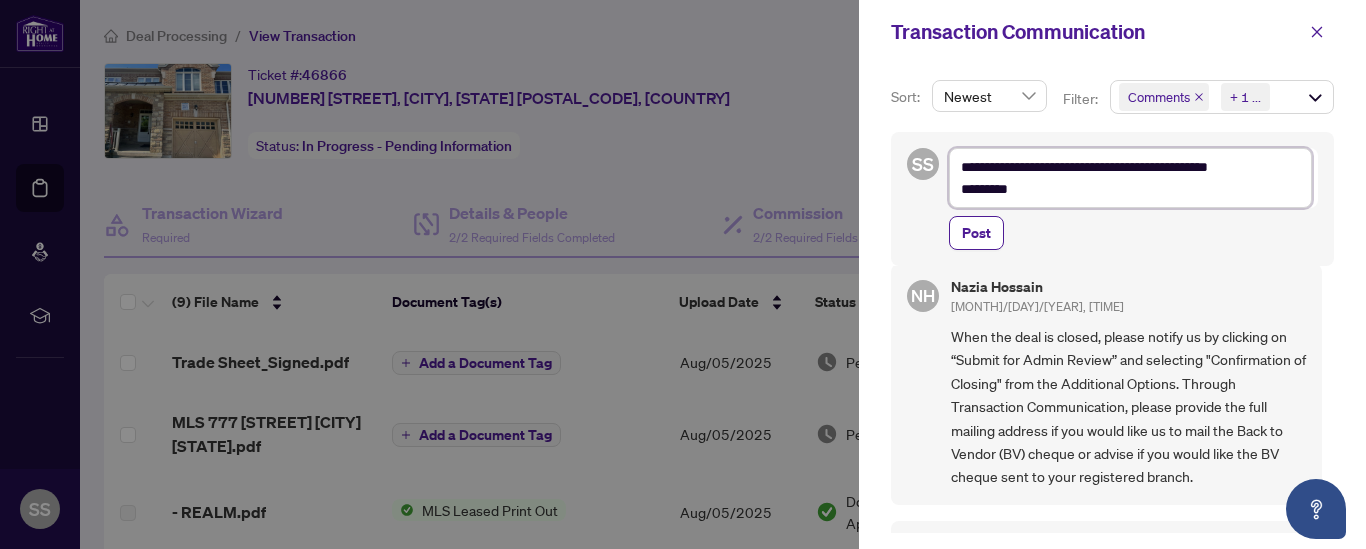 type on "**********" 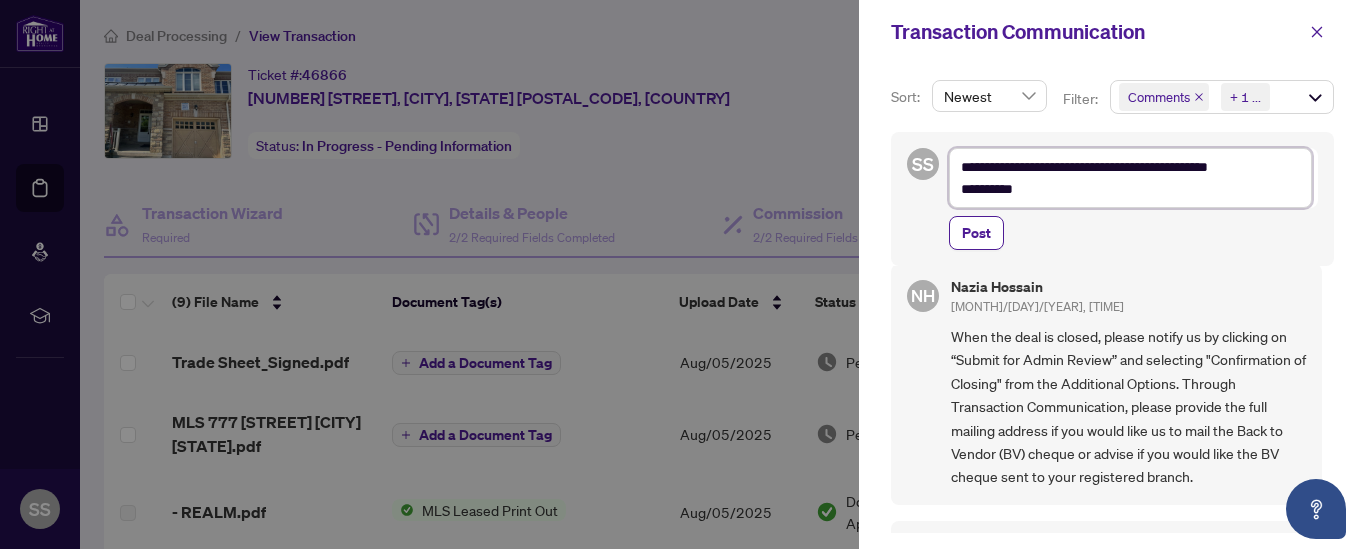 type on "**********" 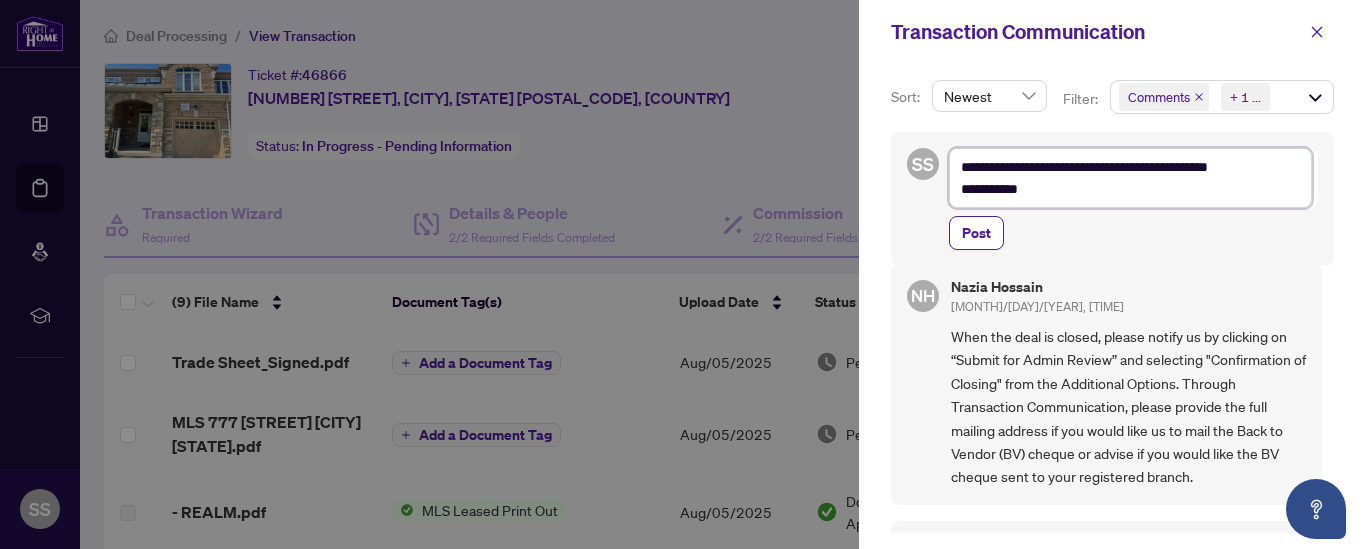 type on "**********" 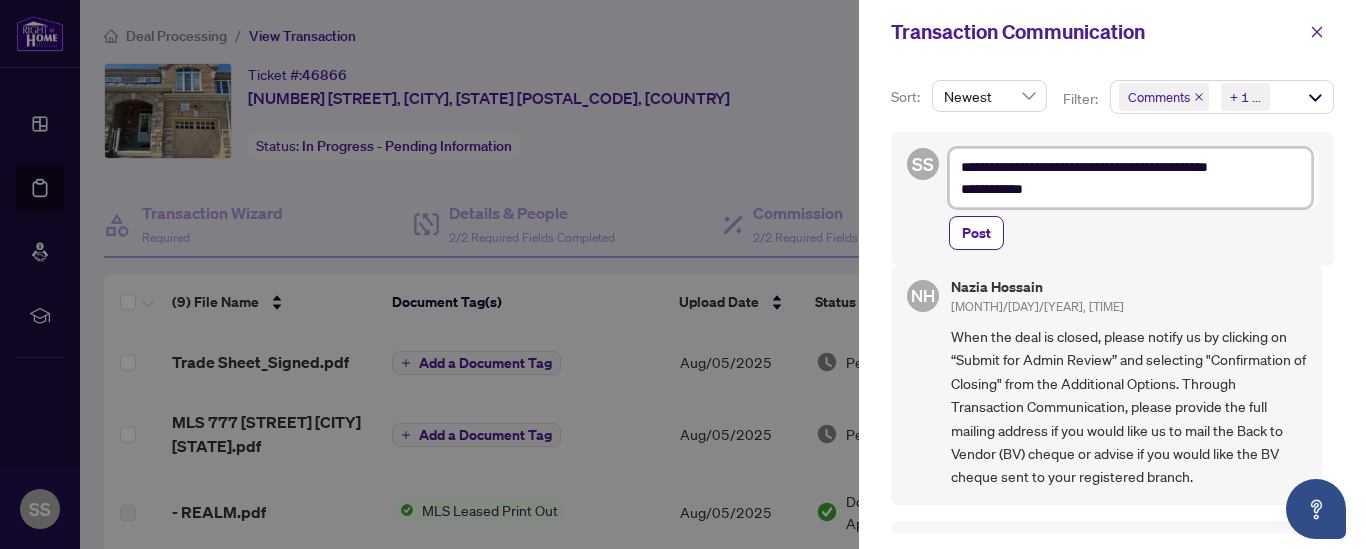 type on "**********" 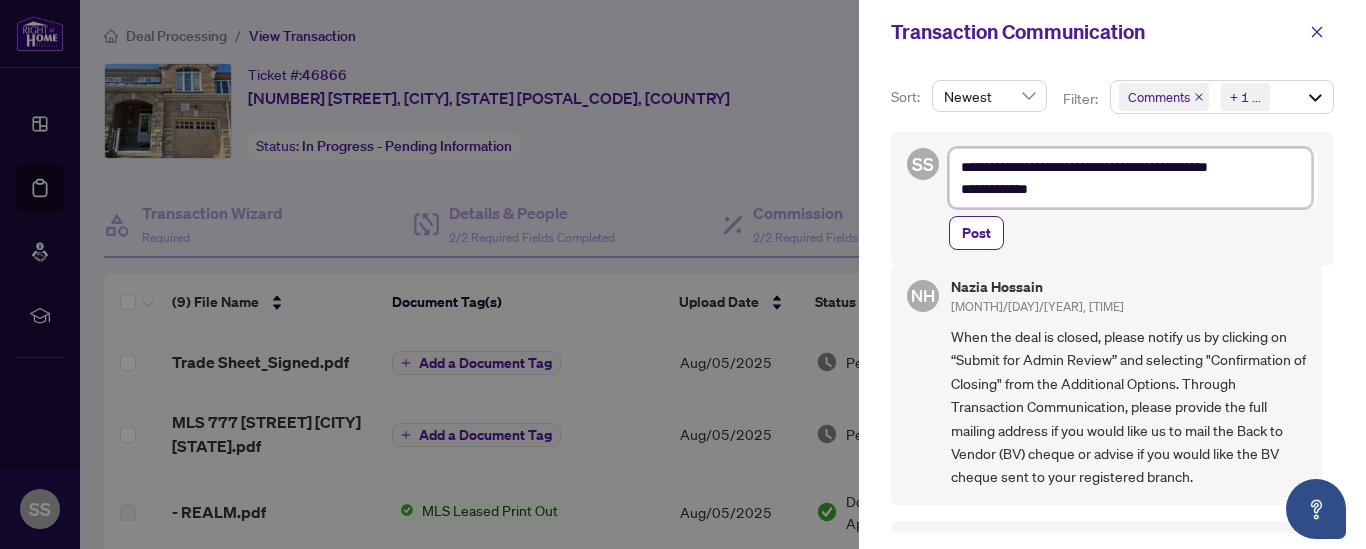 type on "**********" 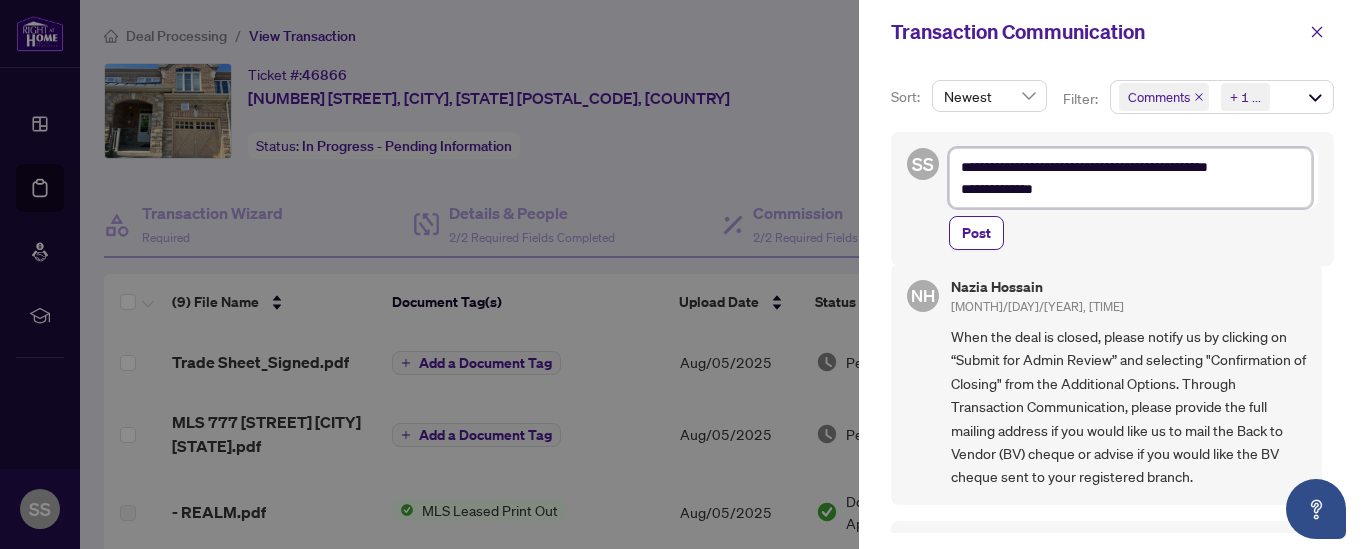 type on "**********" 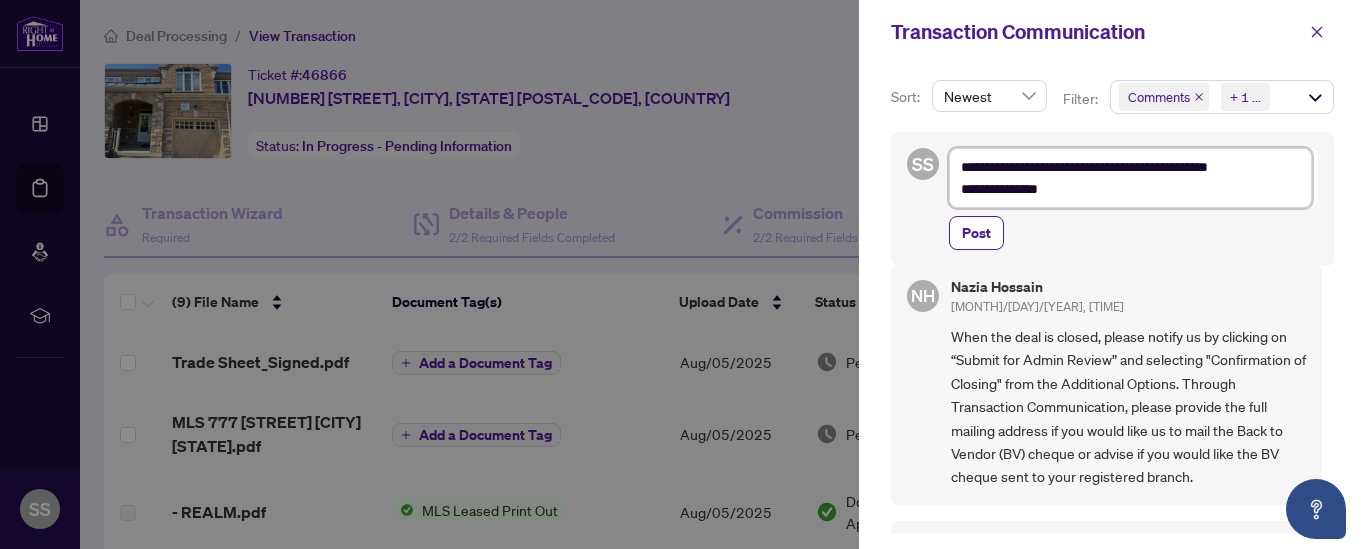 type on "**********" 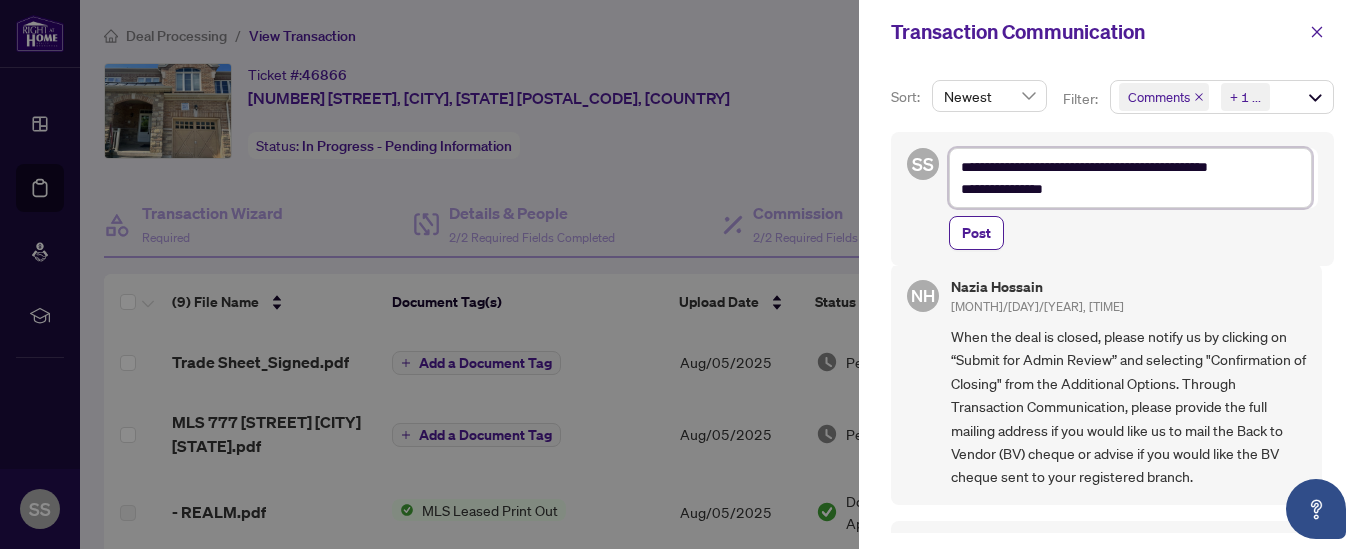 type on "**********" 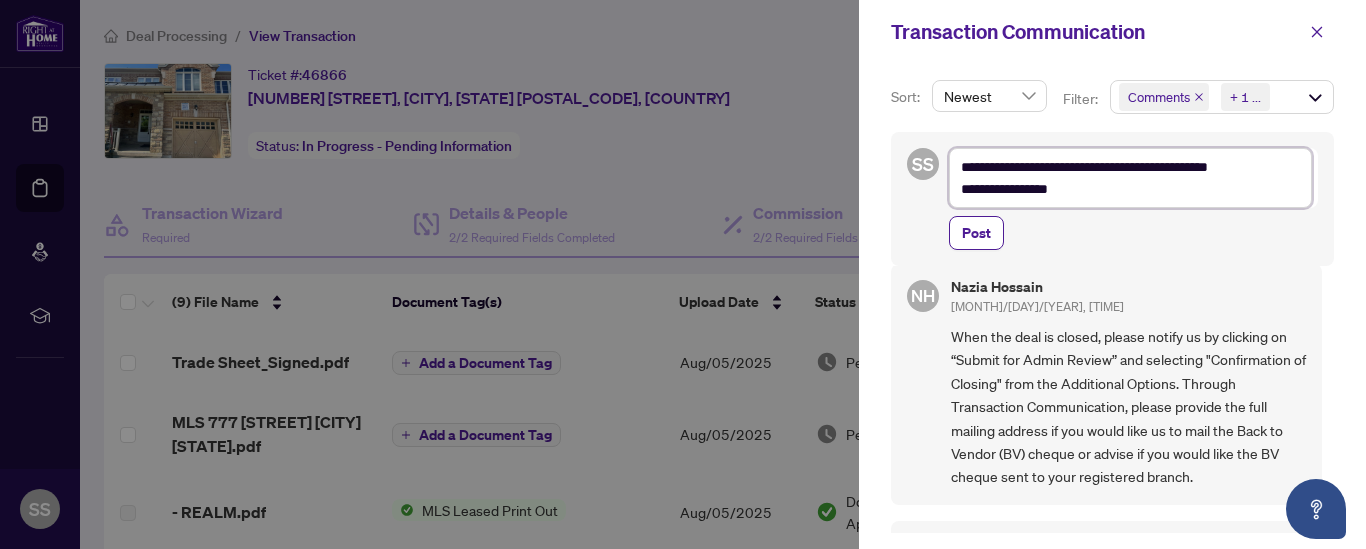 type on "**********" 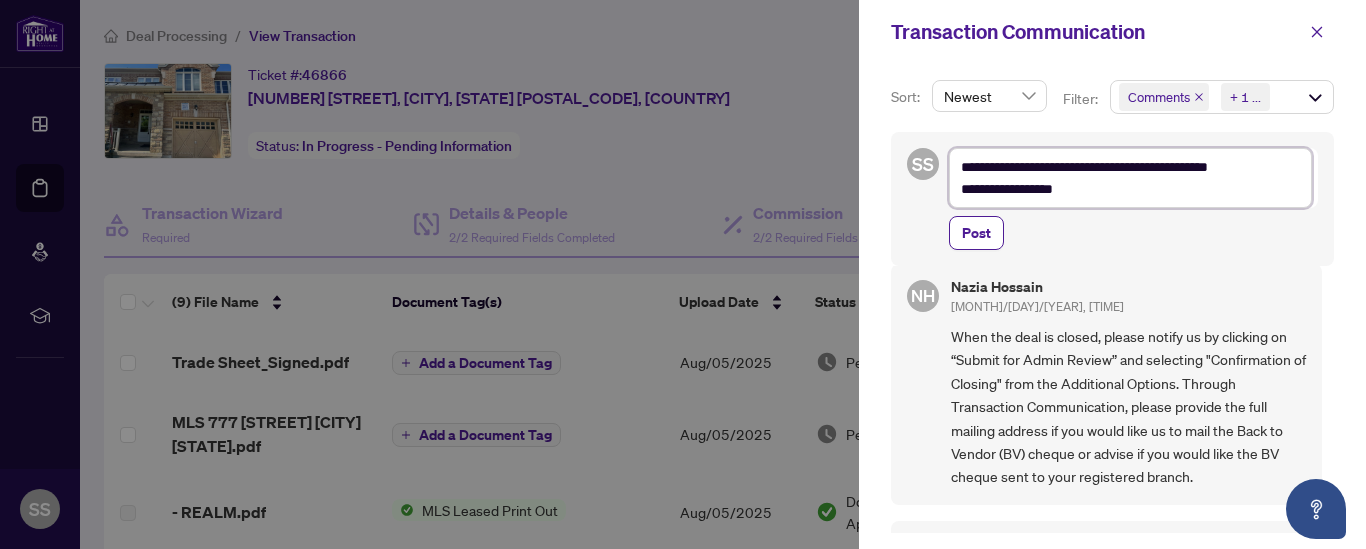 type on "**********" 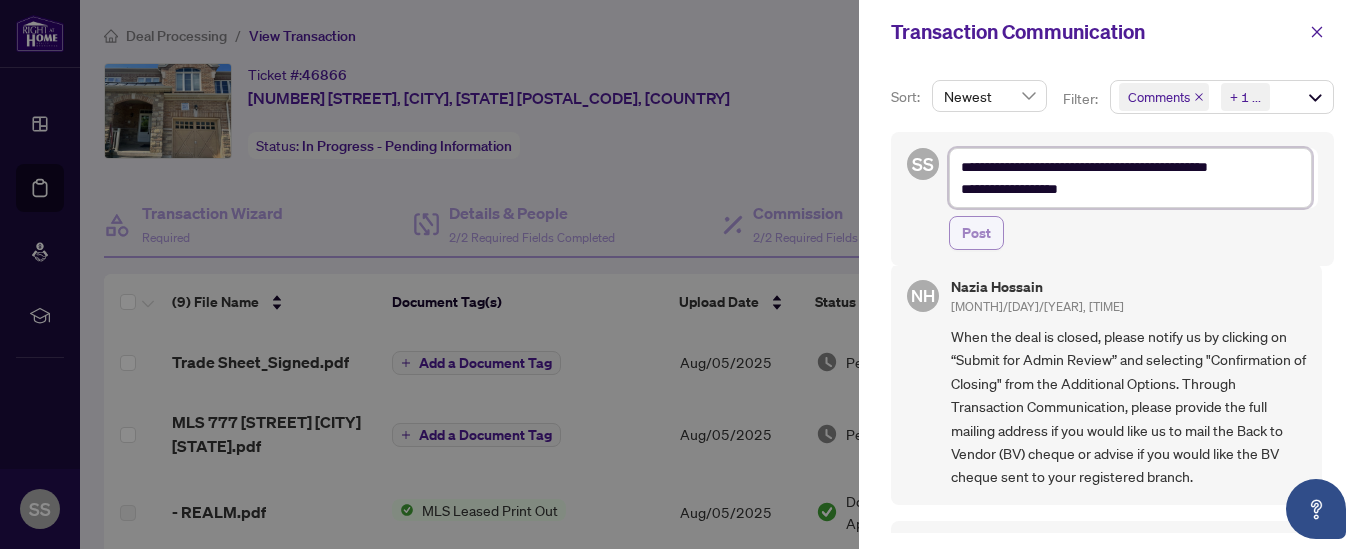 type on "**********" 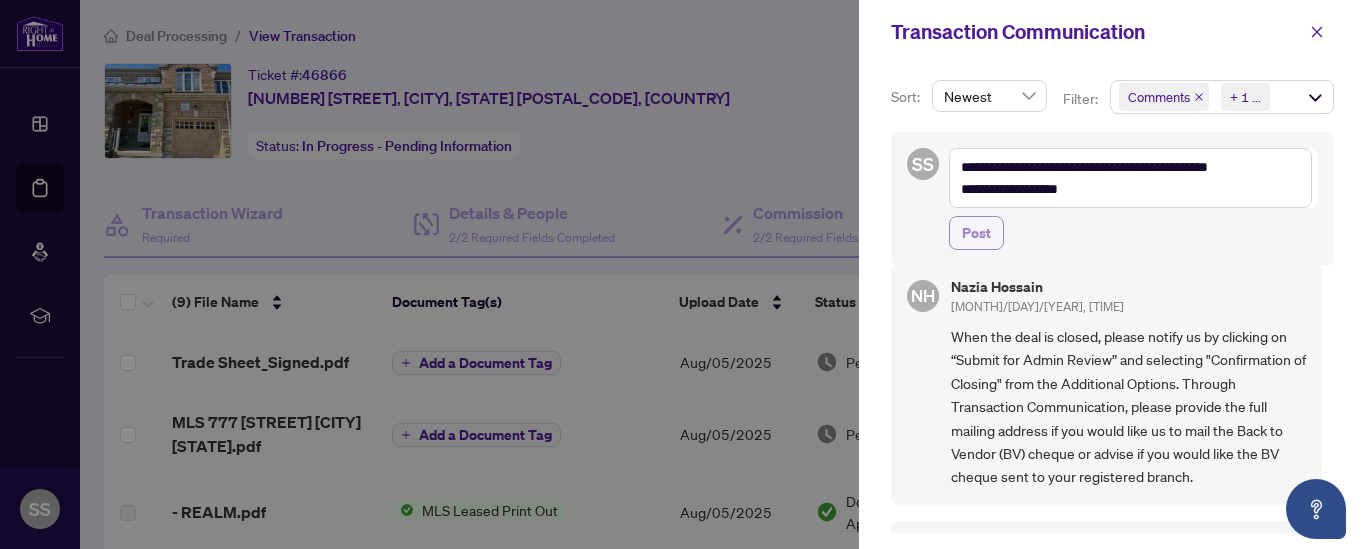 click on "Post" at bounding box center [976, 233] 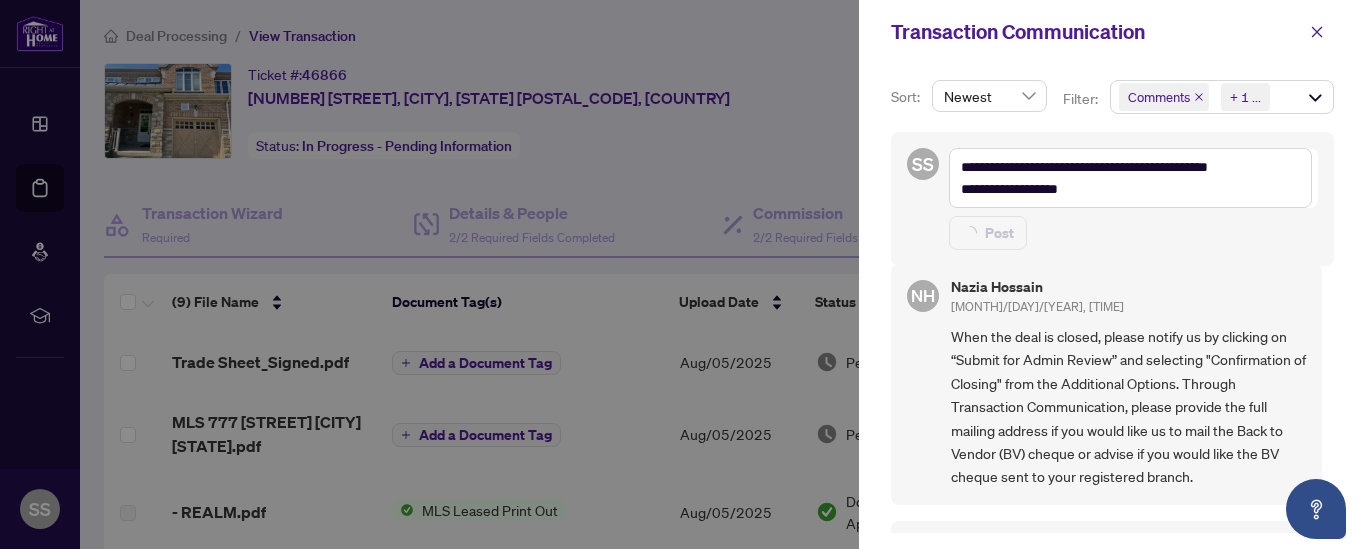 type 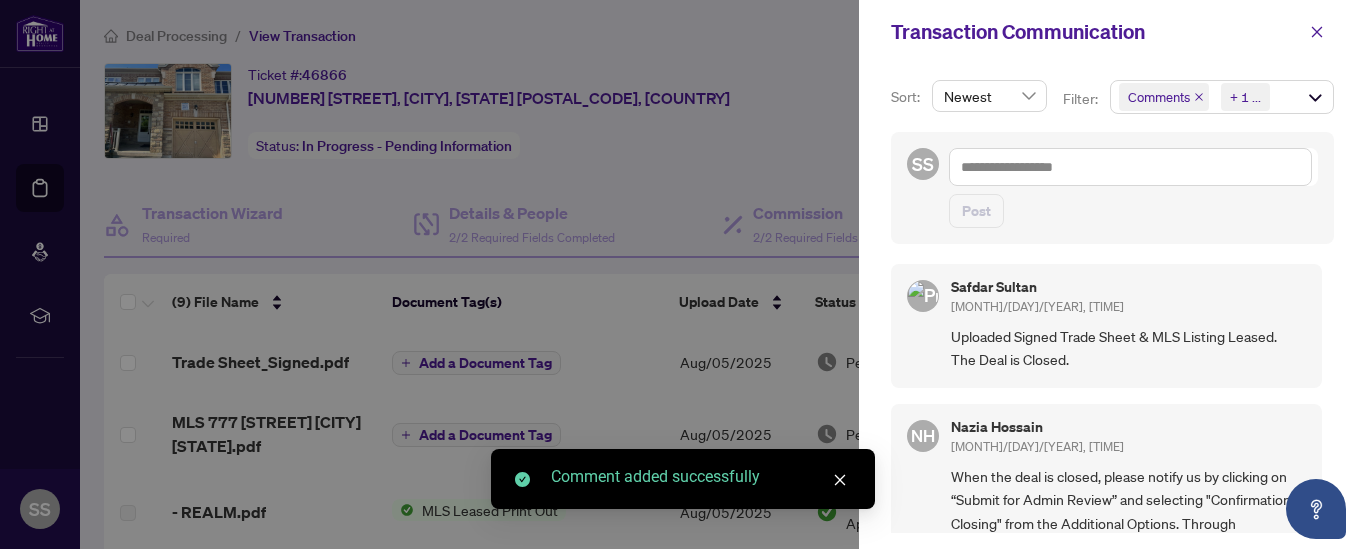 scroll, scrollTop: 4, scrollLeft: 0, axis: vertical 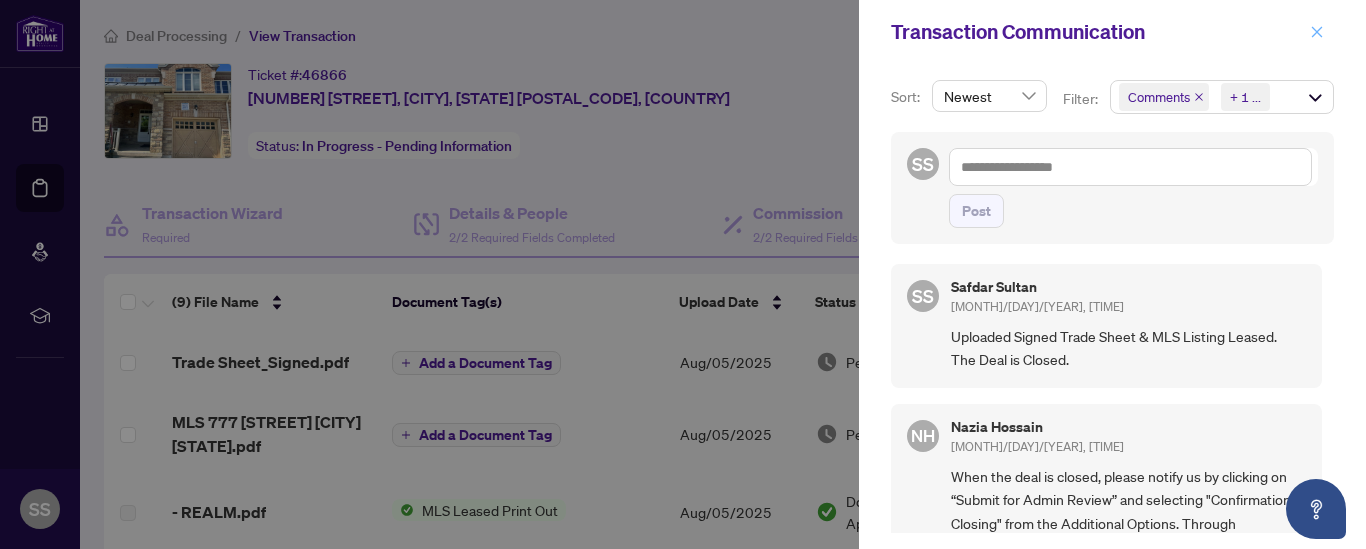 click 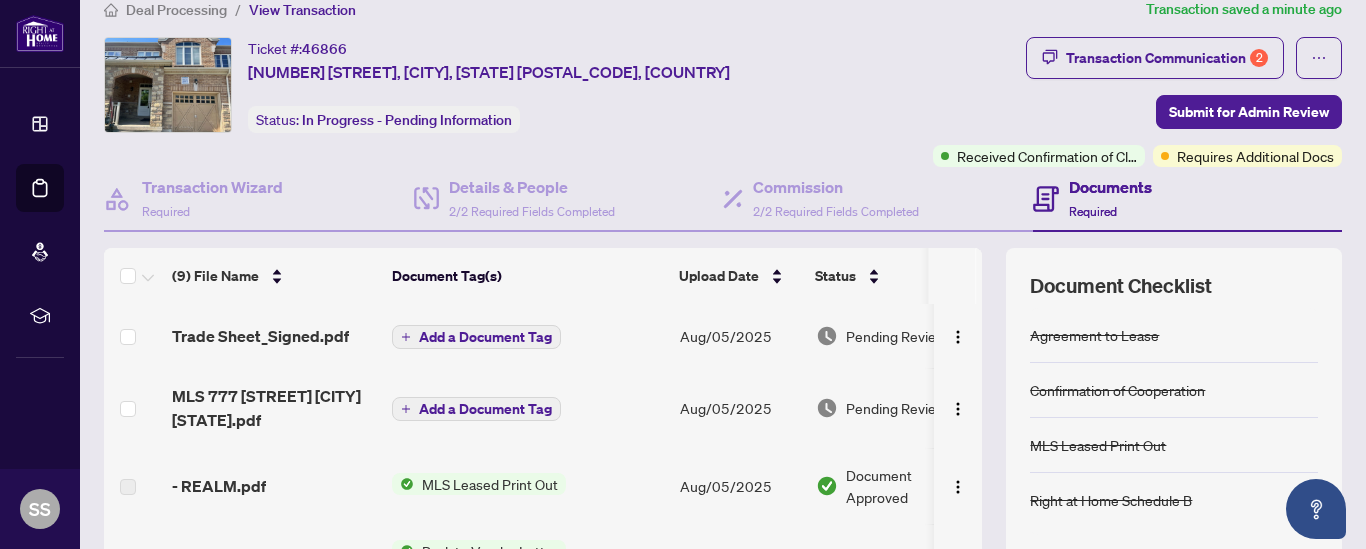 scroll, scrollTop: 0, scrollLeft: 0, axis: both 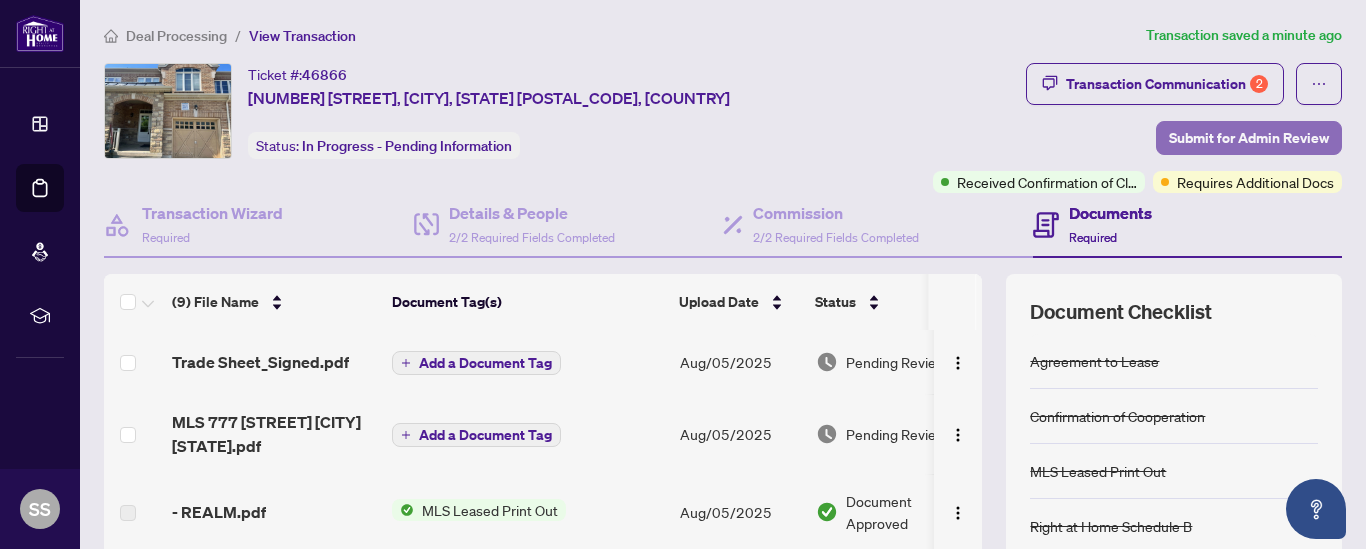 click on "Submit for Admin Review" at bounding box center (1249, 138) 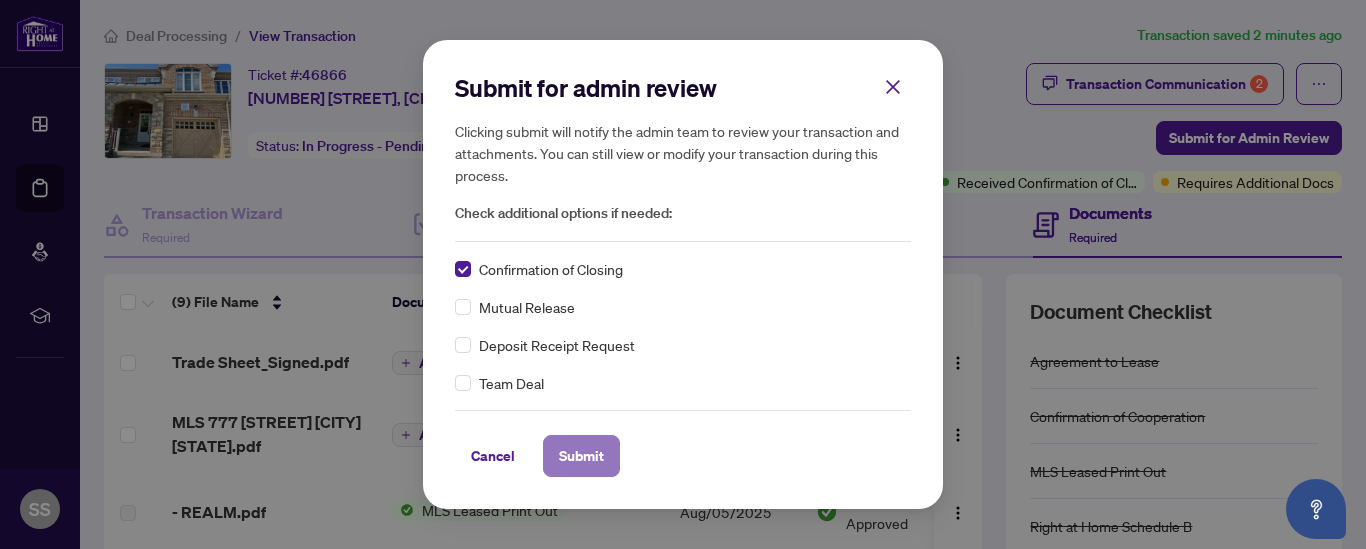 click on "Submit" at bounding box center [581, 456] 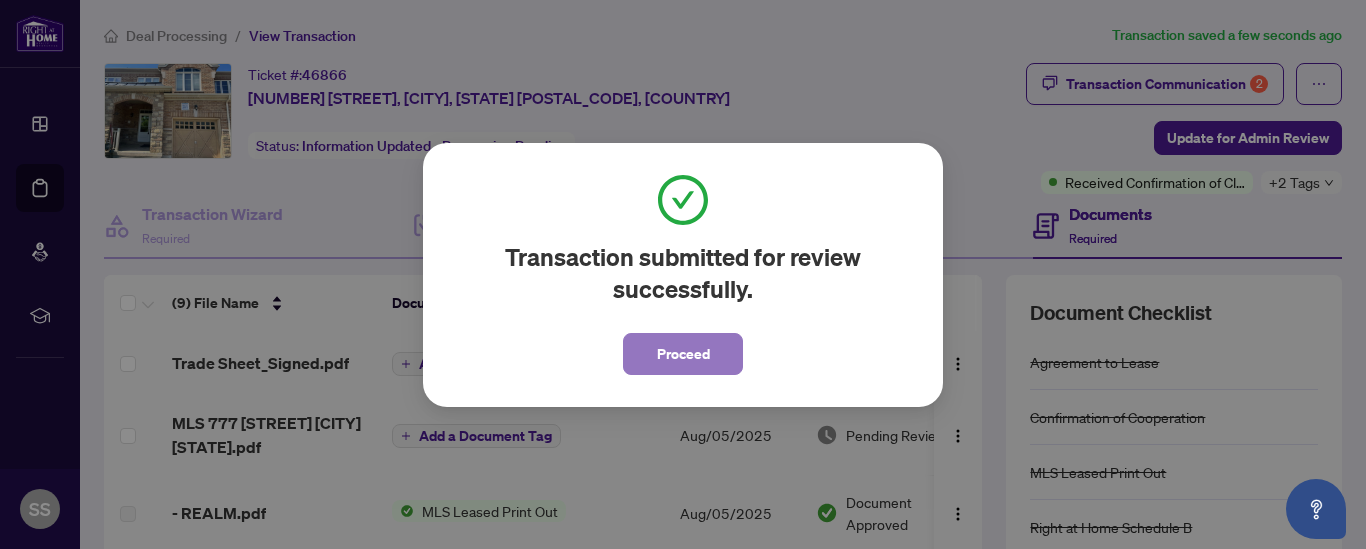 click on "Proceed" at bounding box center (683, 354) 